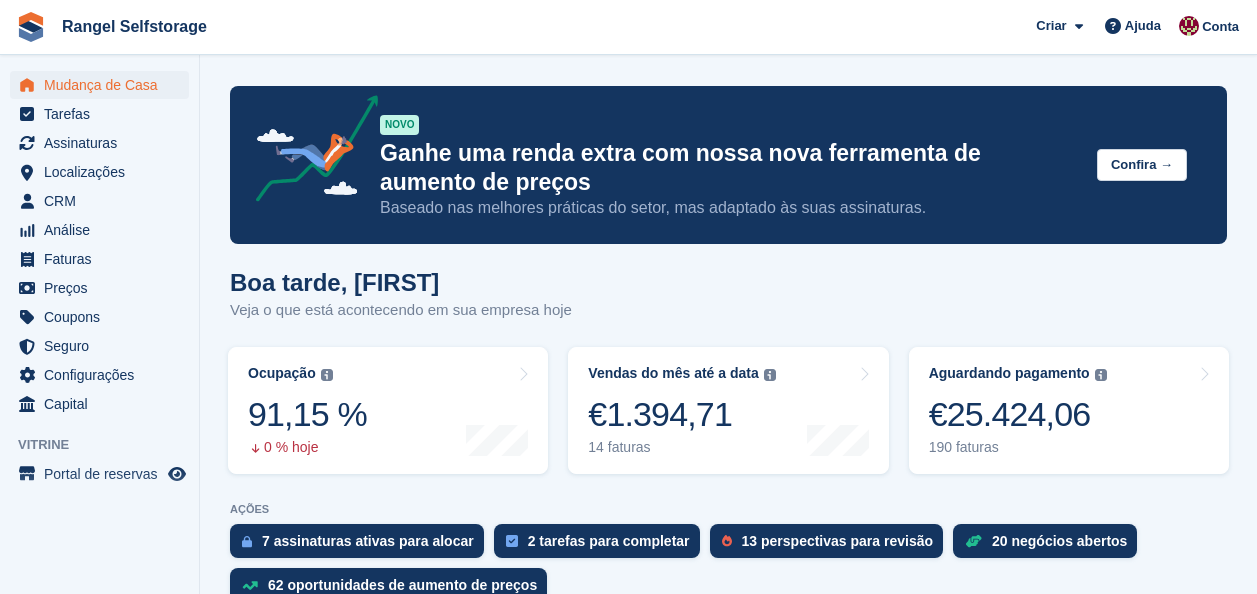 scroll, scrollTop: 0, scrollLeft: 0, axis: both 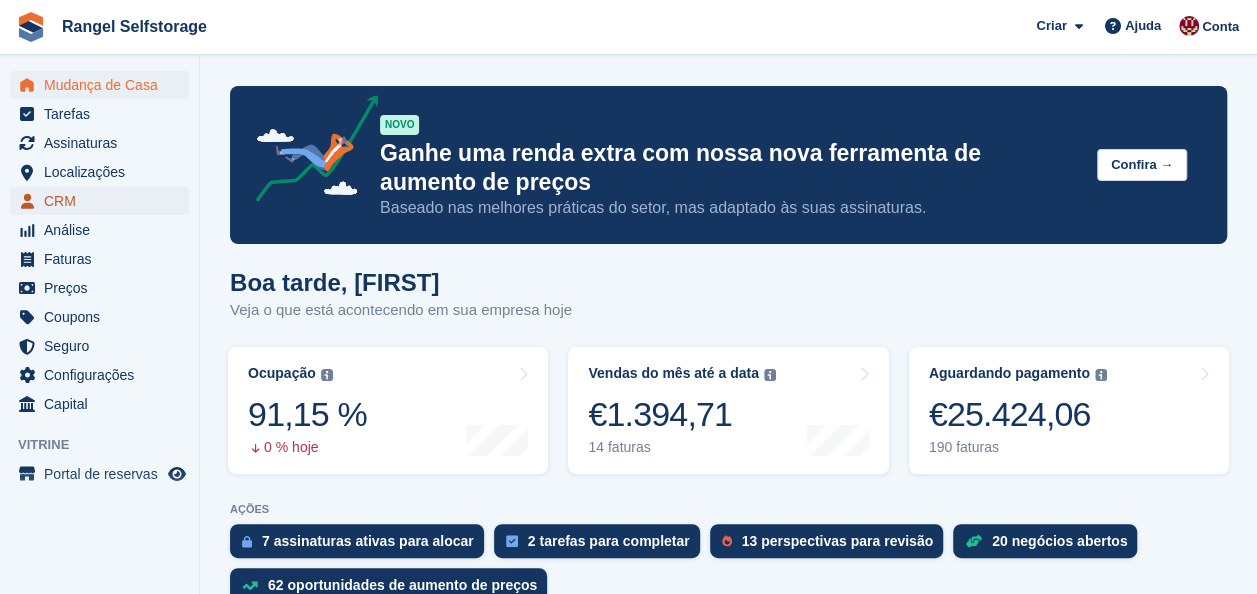 click on "CRM" at bounding box center [104, 201] 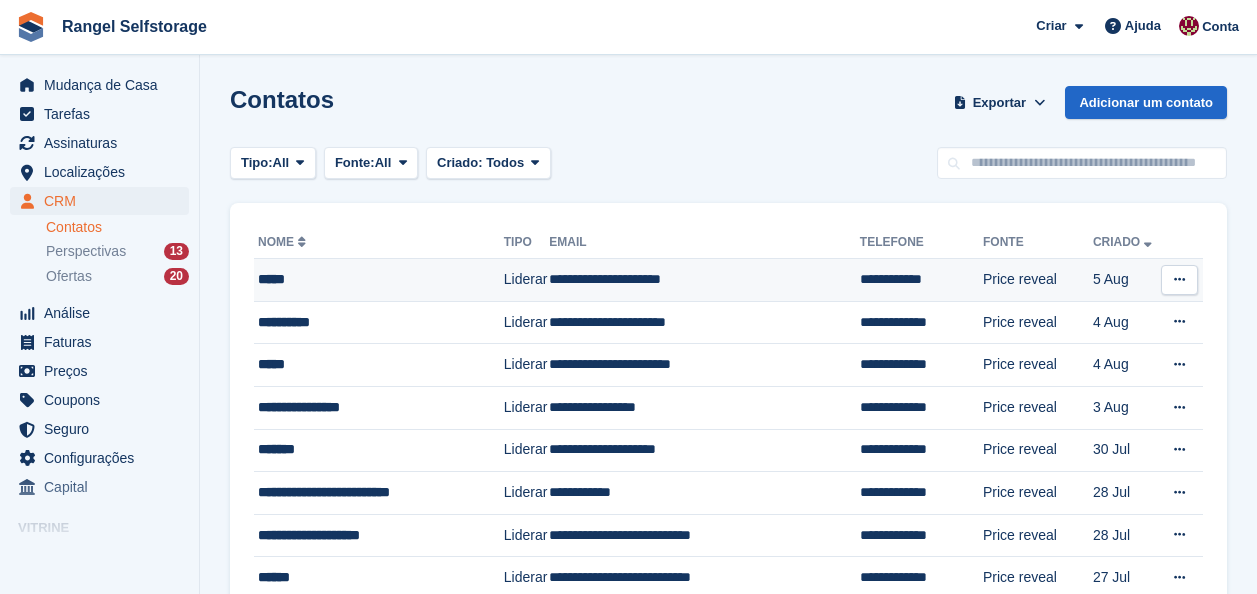 scroll, scrollTop: 0, scrollLeft: 0, axis: both 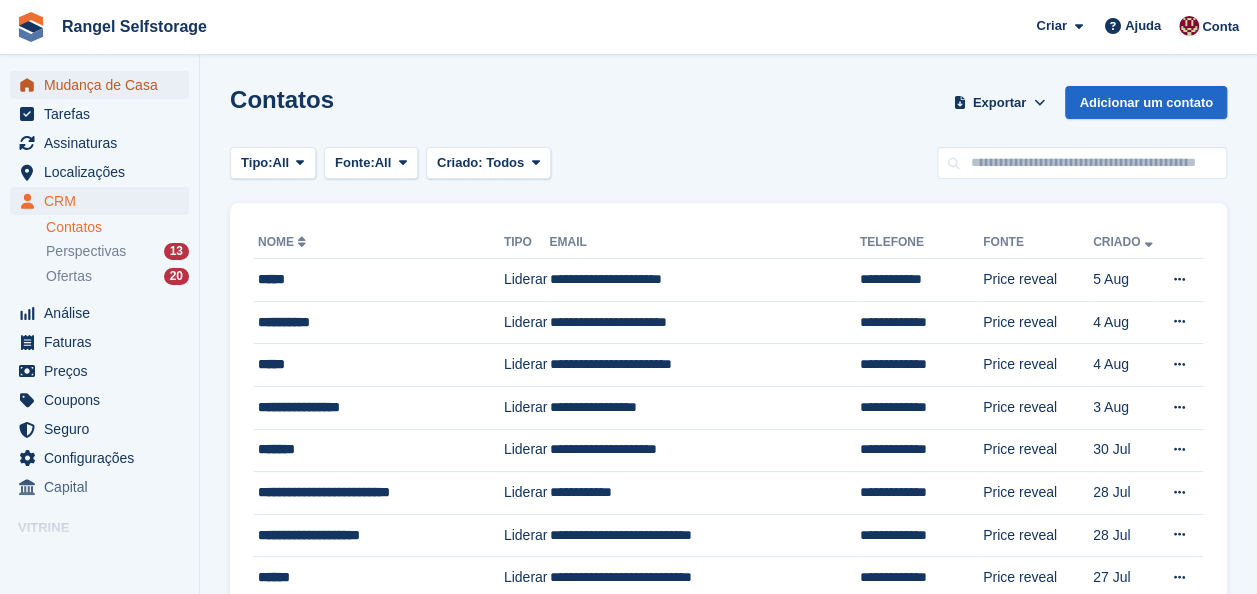 click on "Mudança de Casa" at bounding box center [104, 85] 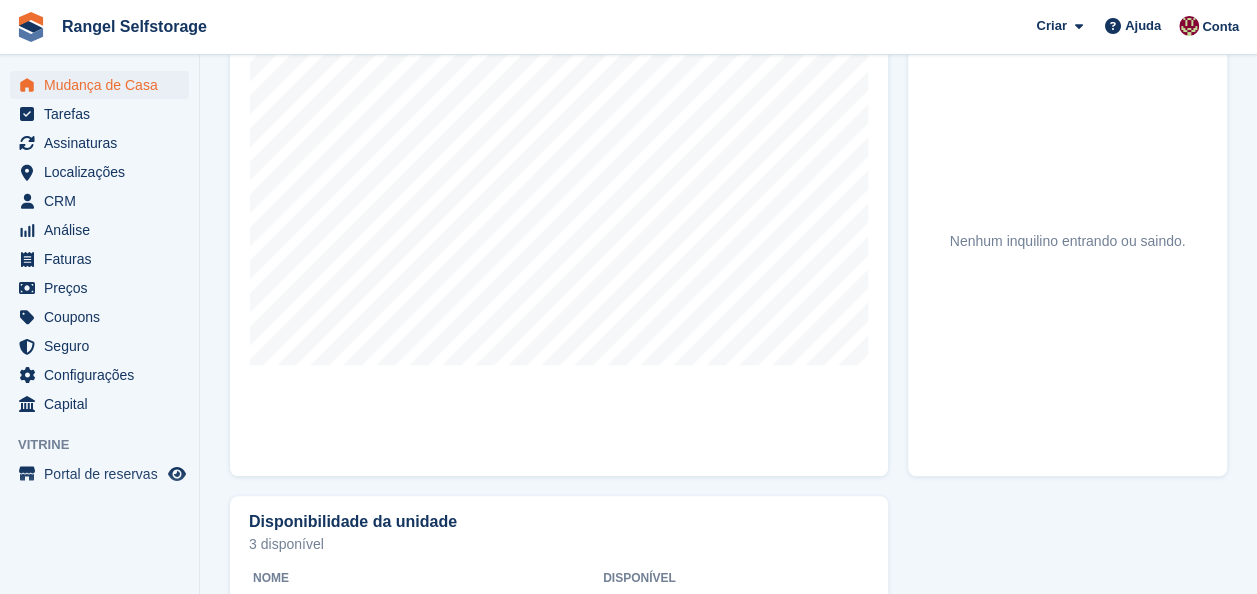scroll, scrollTop: 800, scrollLeft: 0, axis: vertical 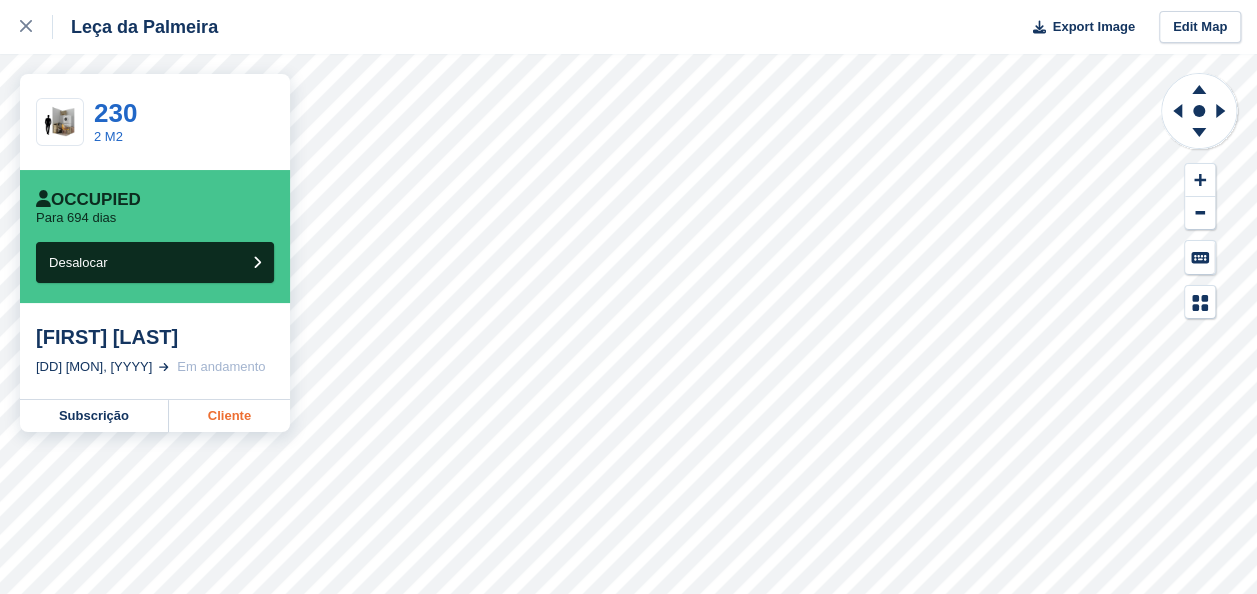 click on "Cliente" at bounding box center [229, 416] 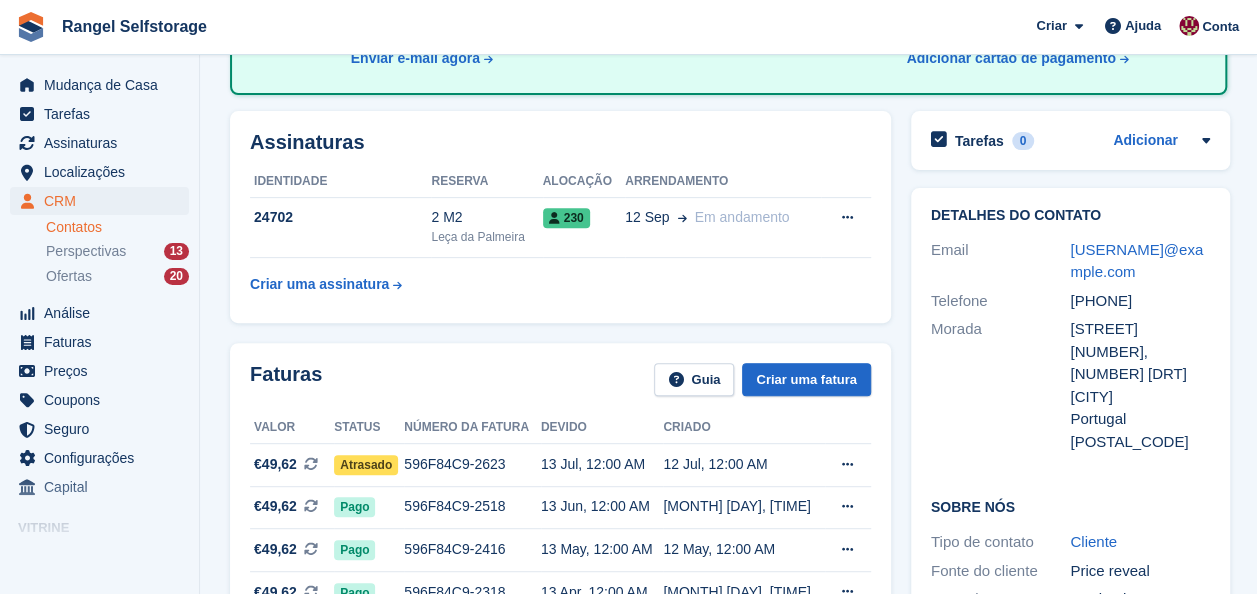scroll, scrollTop: 300, scrollLeft: 0, axis: vertical 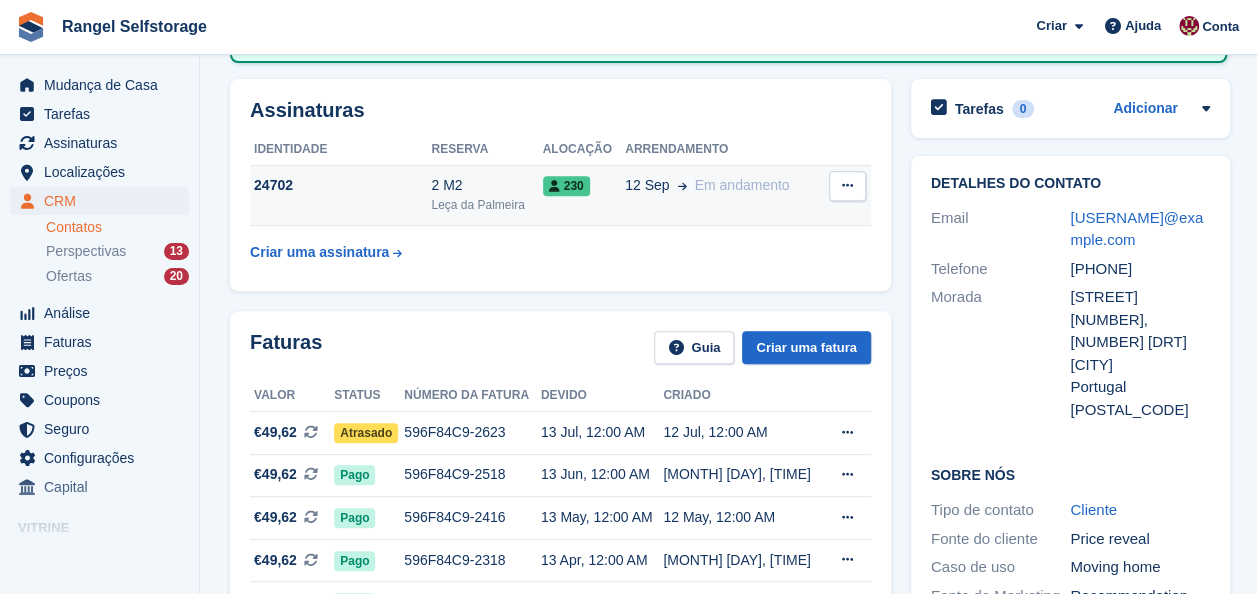 click at bounding box center [847, 185] 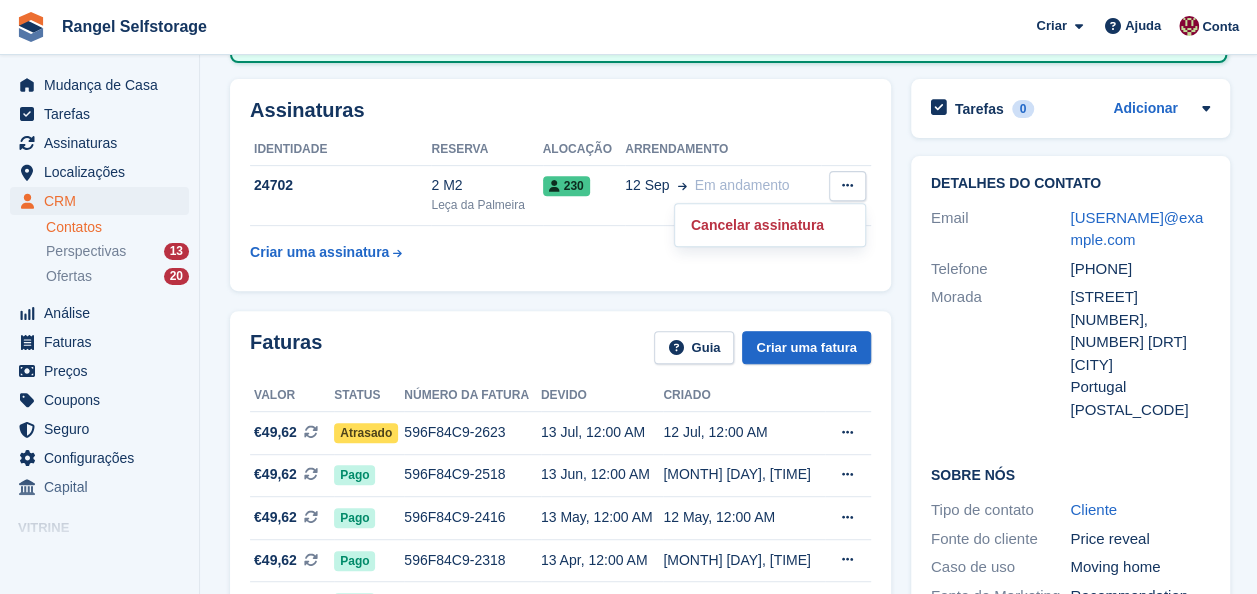 click on "Identidade
Reserva
Alocação
Arrendamento
24702
2 M2
Leça da Palmeira
230
12 Sep
Em andamento" at bounding box center [560, 203] 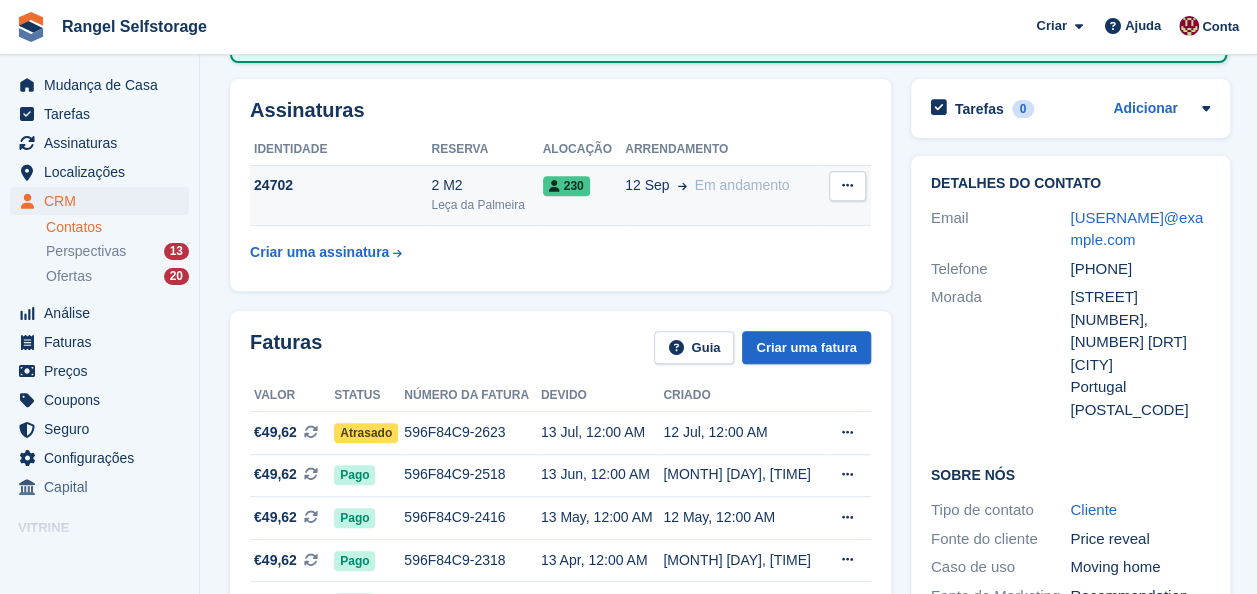 click on "2 M2" at bounding box center (486, 185) 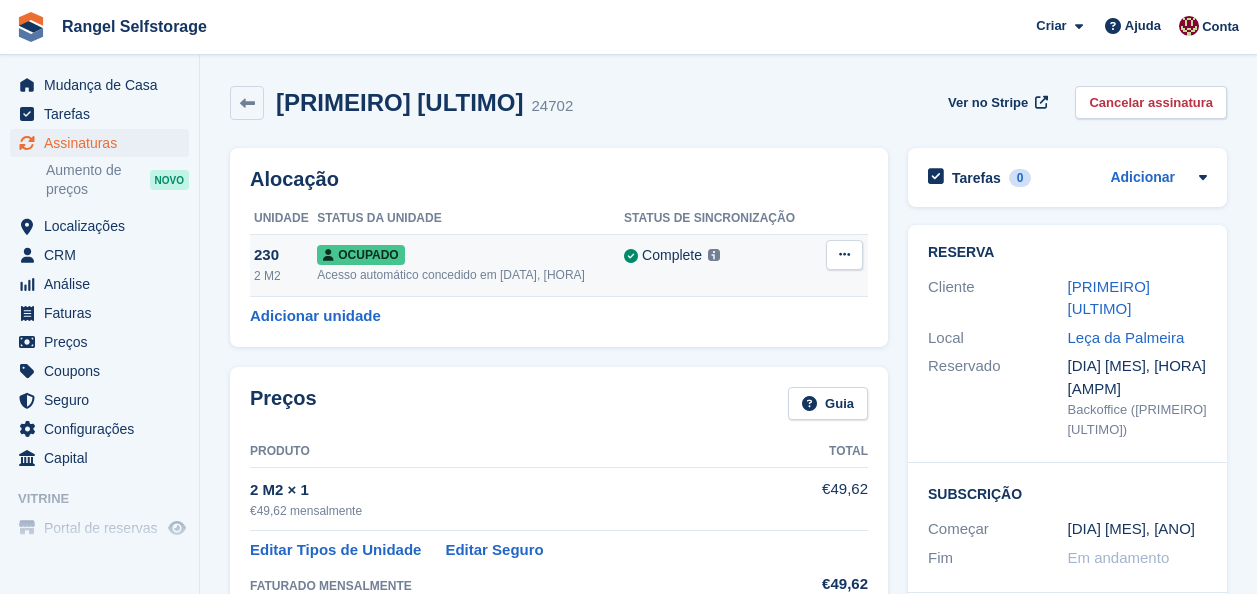 scroll, scrollTop: 0, scrollLeft: 0, axis: both 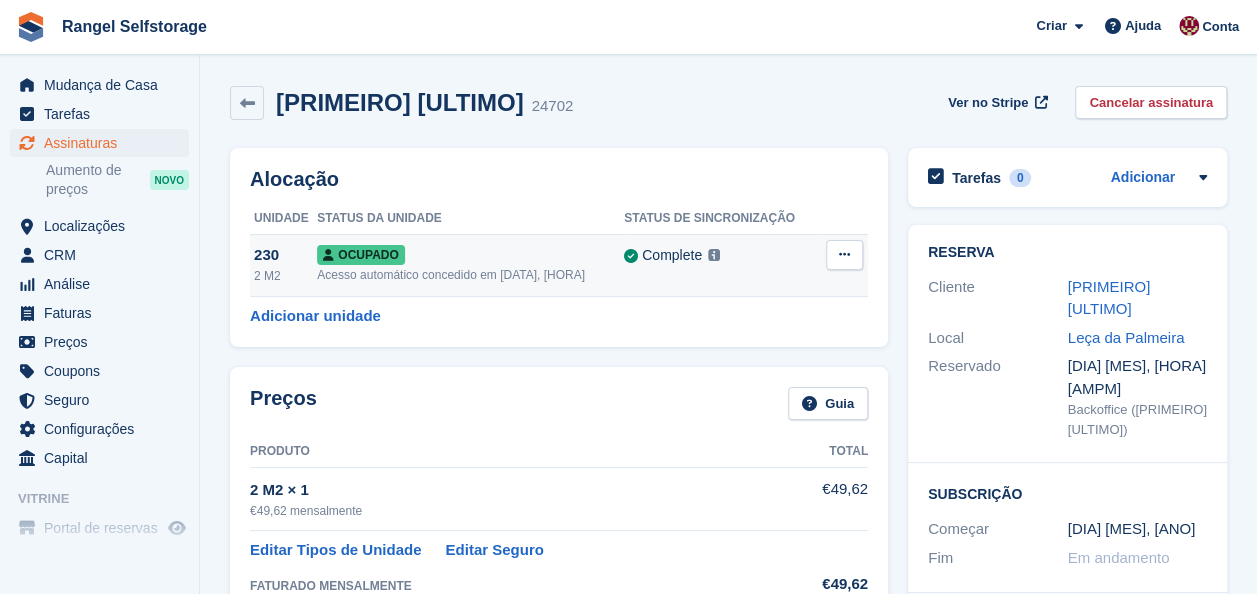 click at bounding box center (844, 255) 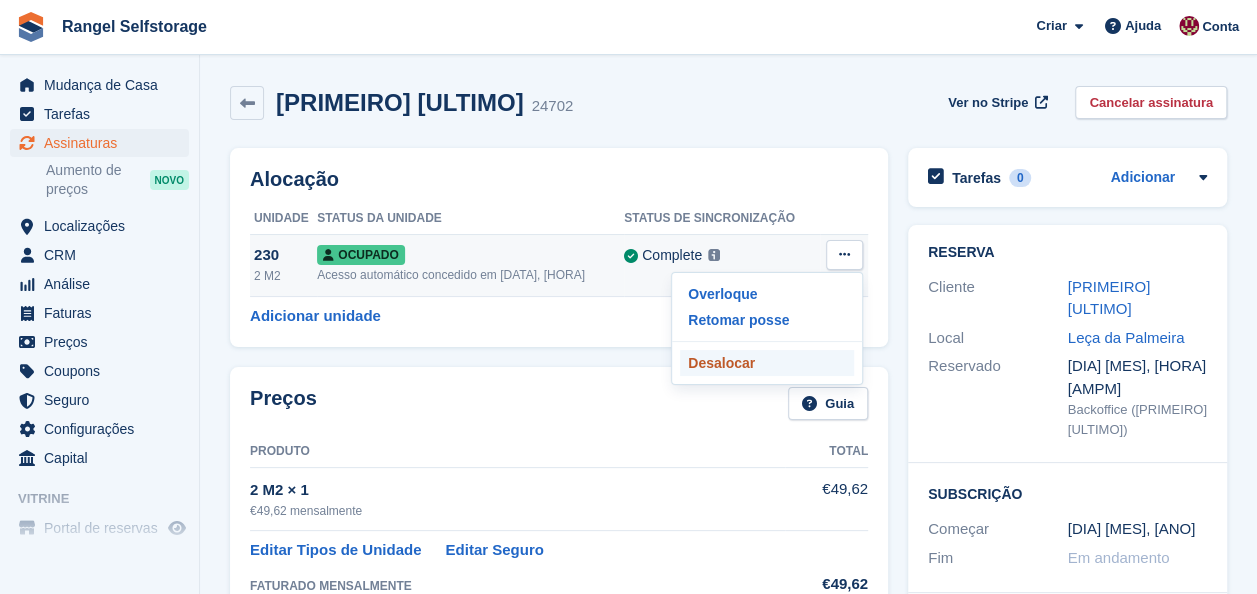 click on "Desalocar" at bounding box center [767, 363] 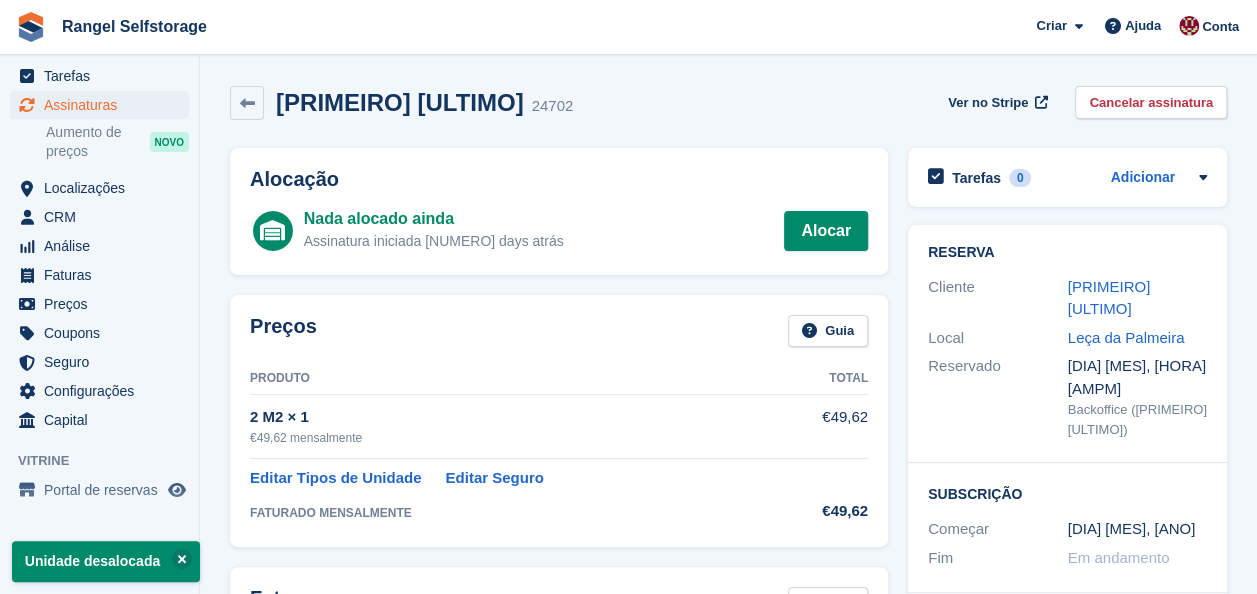 scroll, scrollTop: 57, scrollLeft: 0, axis: vertical 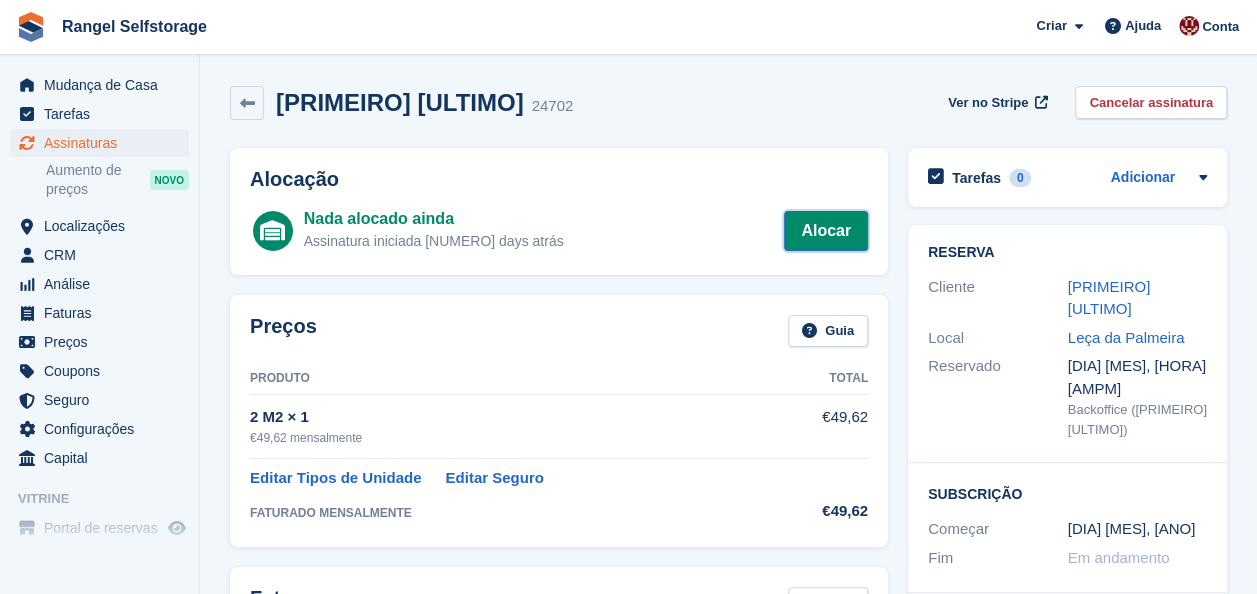 click on "Alocar" at bounding box center [826, 231] 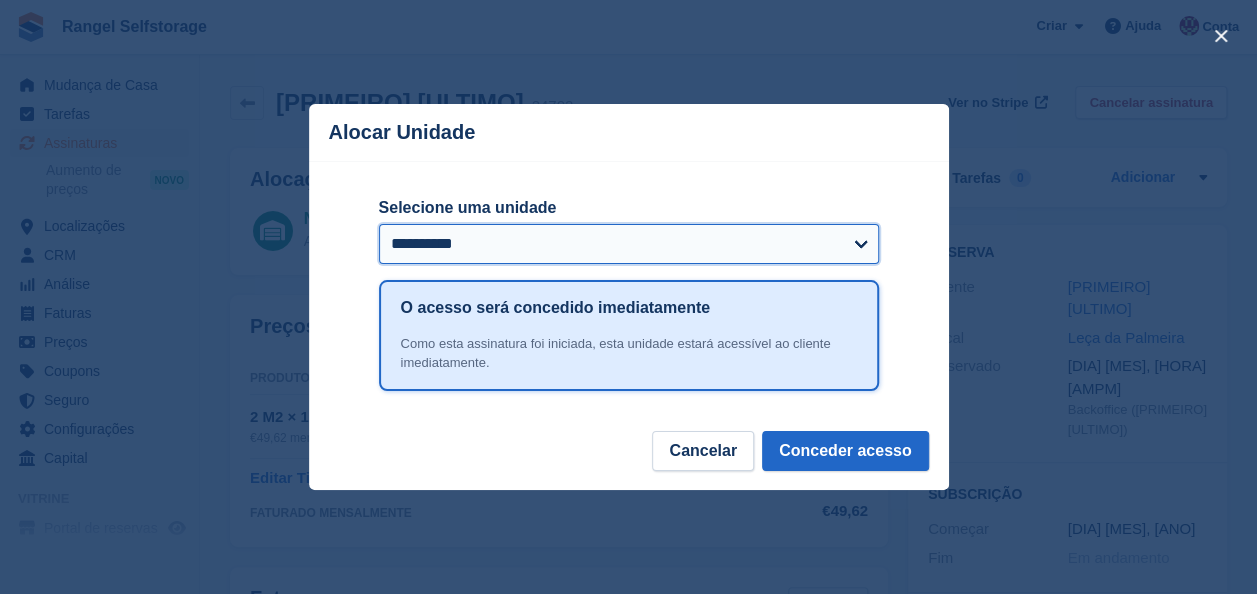 click on "**********" at bounding box center [629, 244] 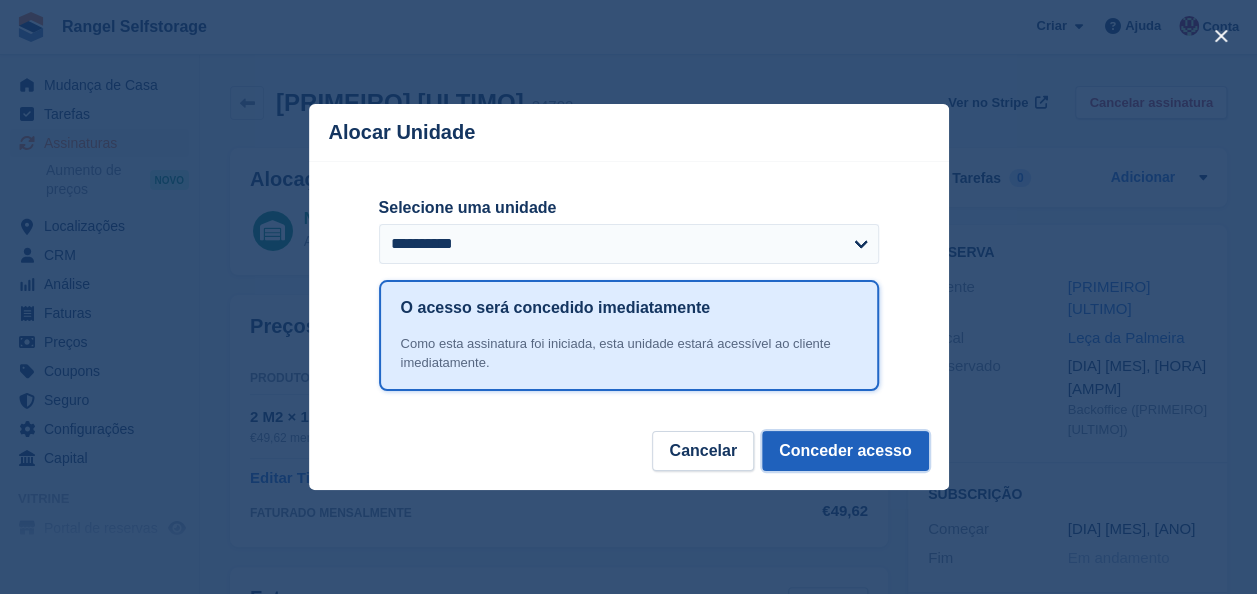 click on "Conceder acesso" at bounding box center [845, 451] 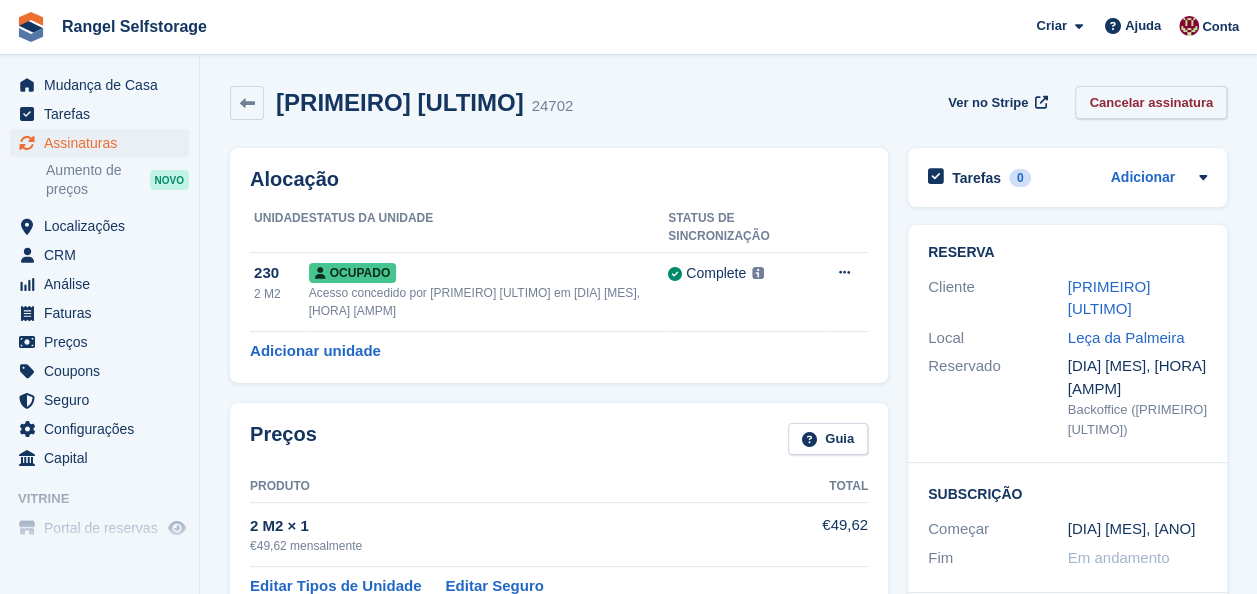 click on "Cancelar assinatura" at bounding box center [1151, 102] 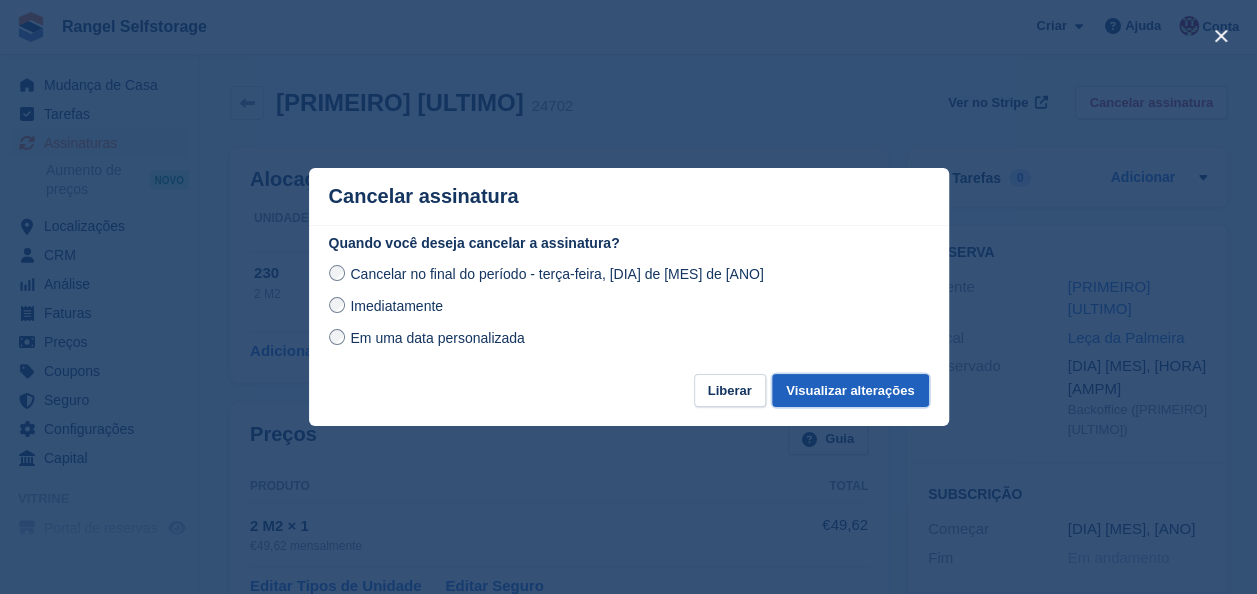 click on "Visualizar alterações" at bounding box center [850, 390] 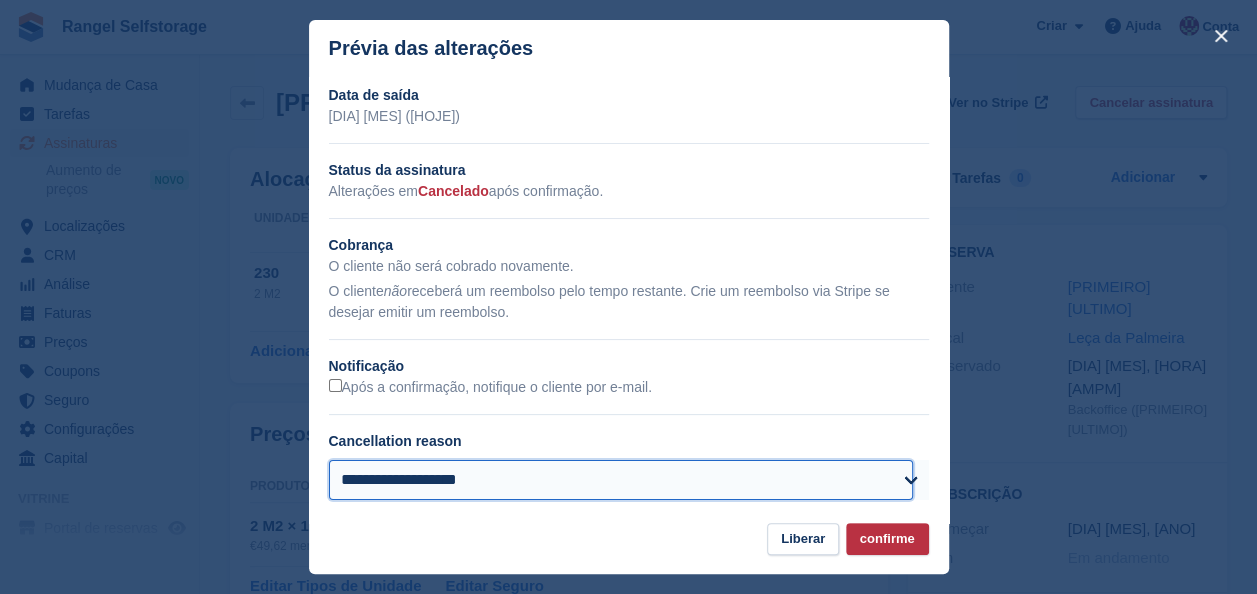 click on "**********" at bounding box center [621, 480] 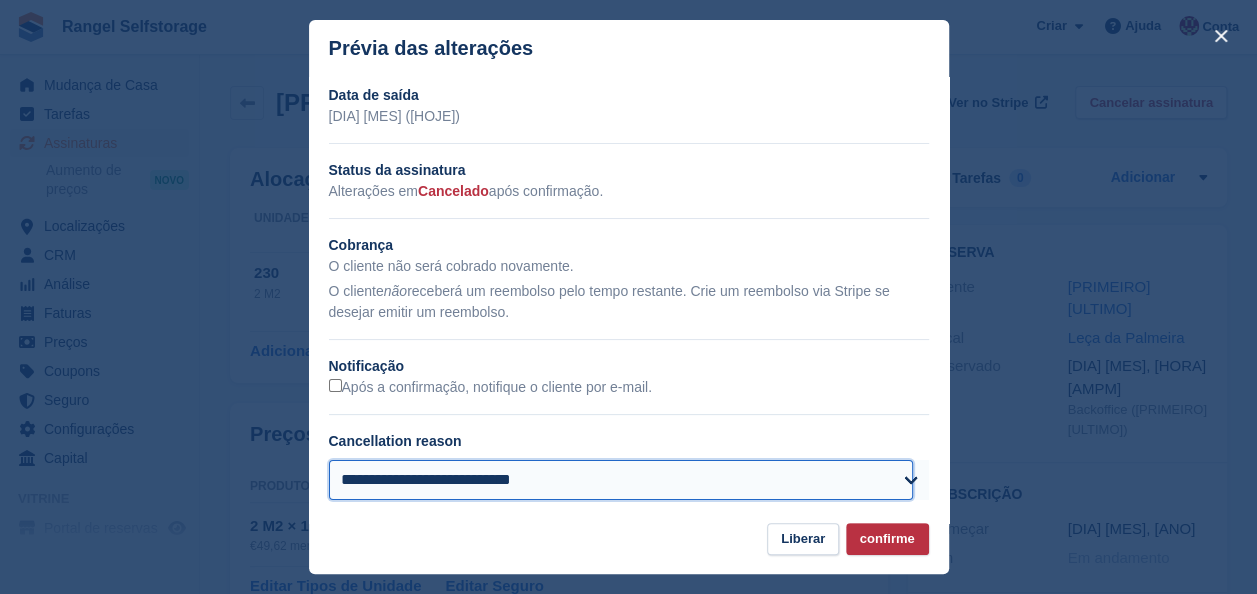 click on "**********" at bounding box center [621, 480] 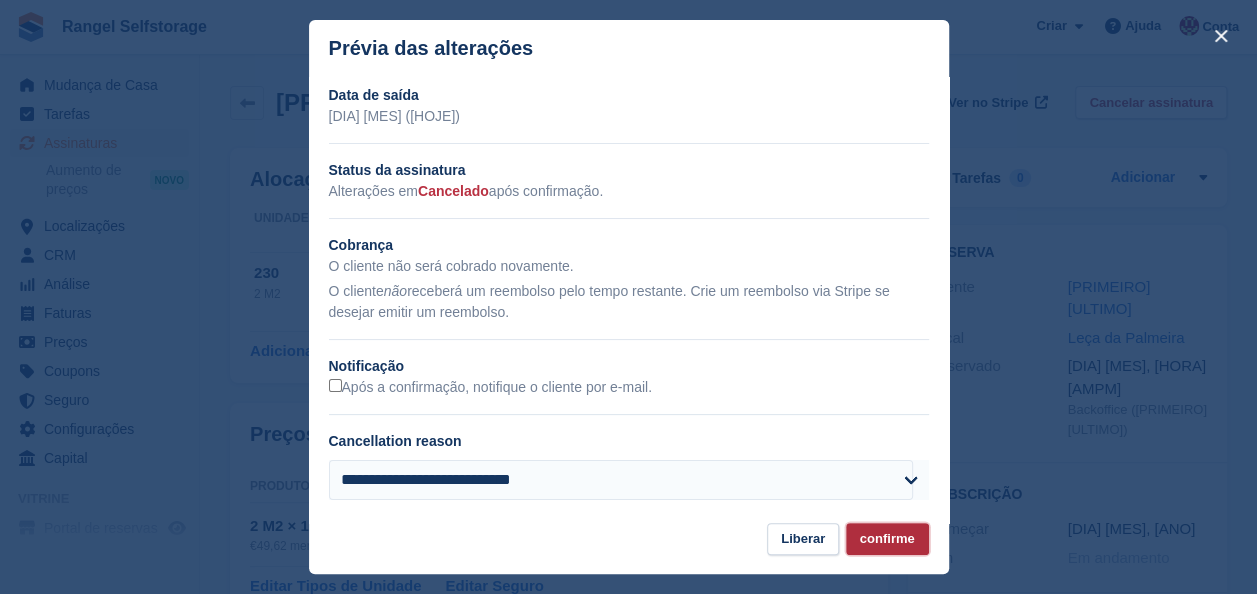 click on "confirme" at bounding box center [887, 539] 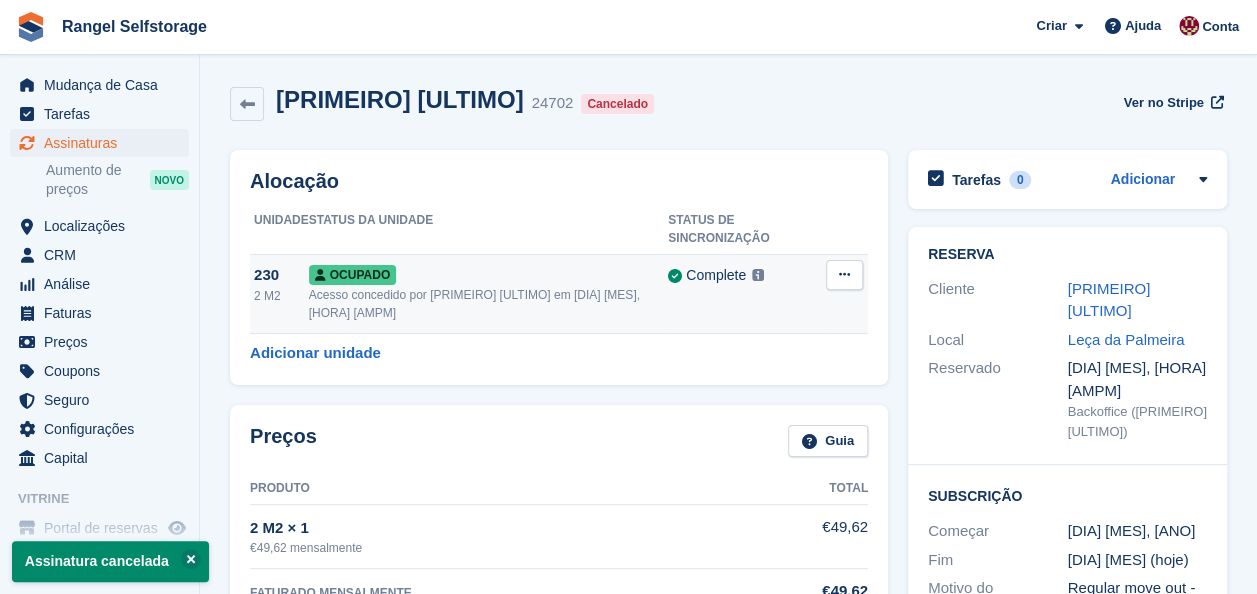 click at bounding box center (844, 274) 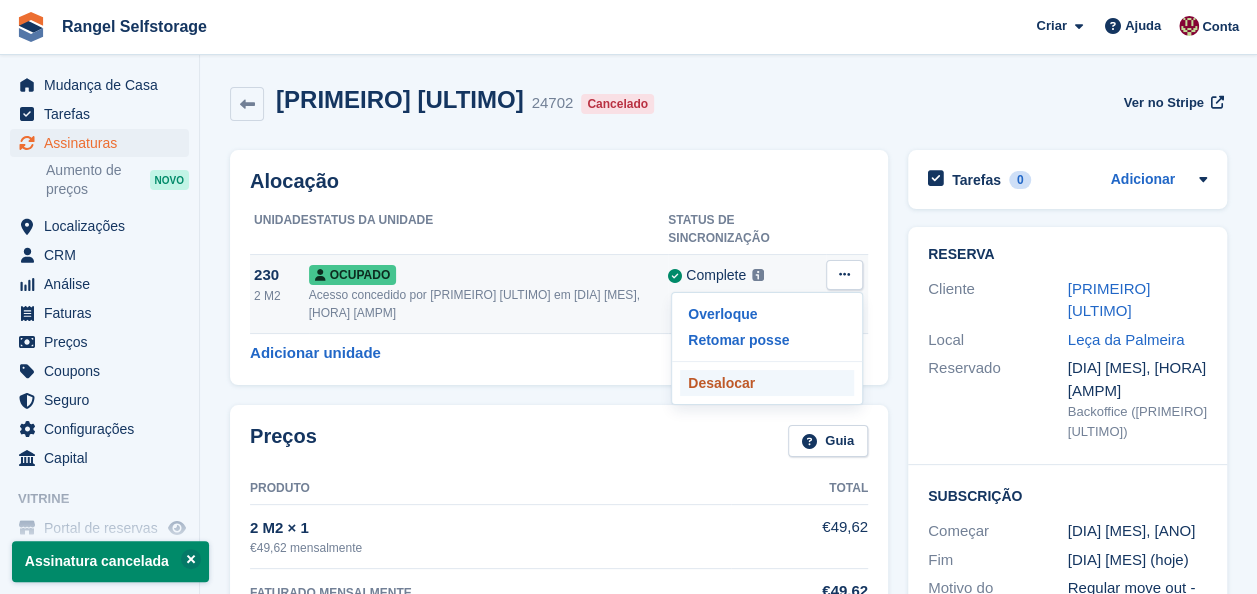 click on "Desalocar" at bounding box center [767, 383] 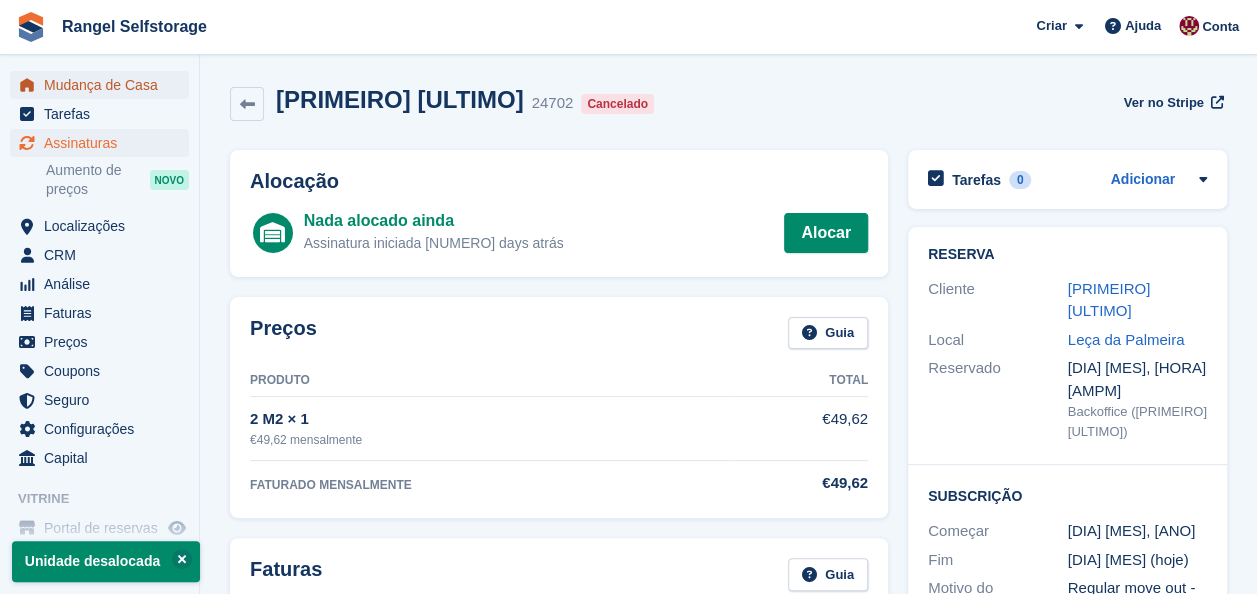 click on "Mudança de Casa" at bounding box center [104, 85] 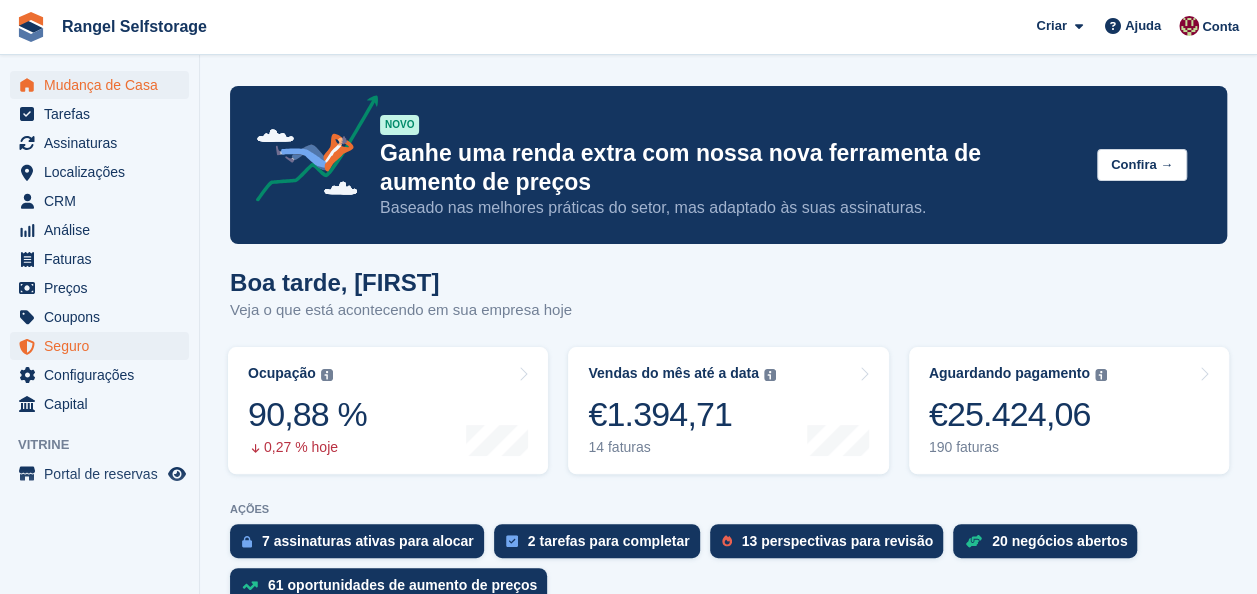 scroll, scrollTop: 54, scrollLeft: 0, axis: vertical 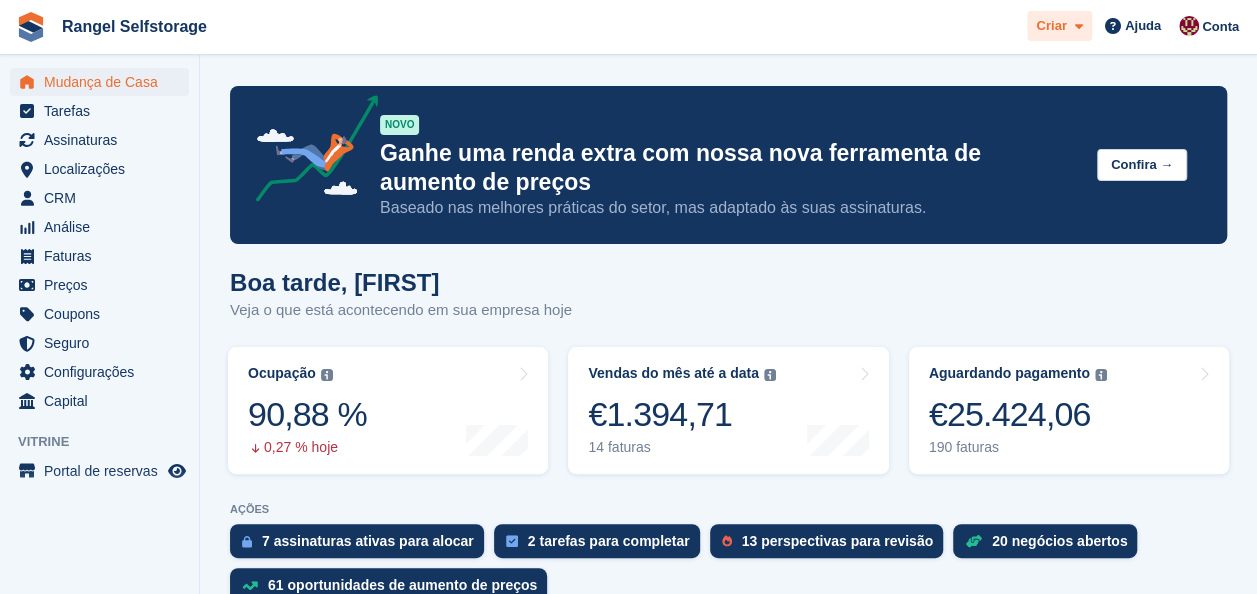 click on "Criar" at bounding box center [1059, 26] 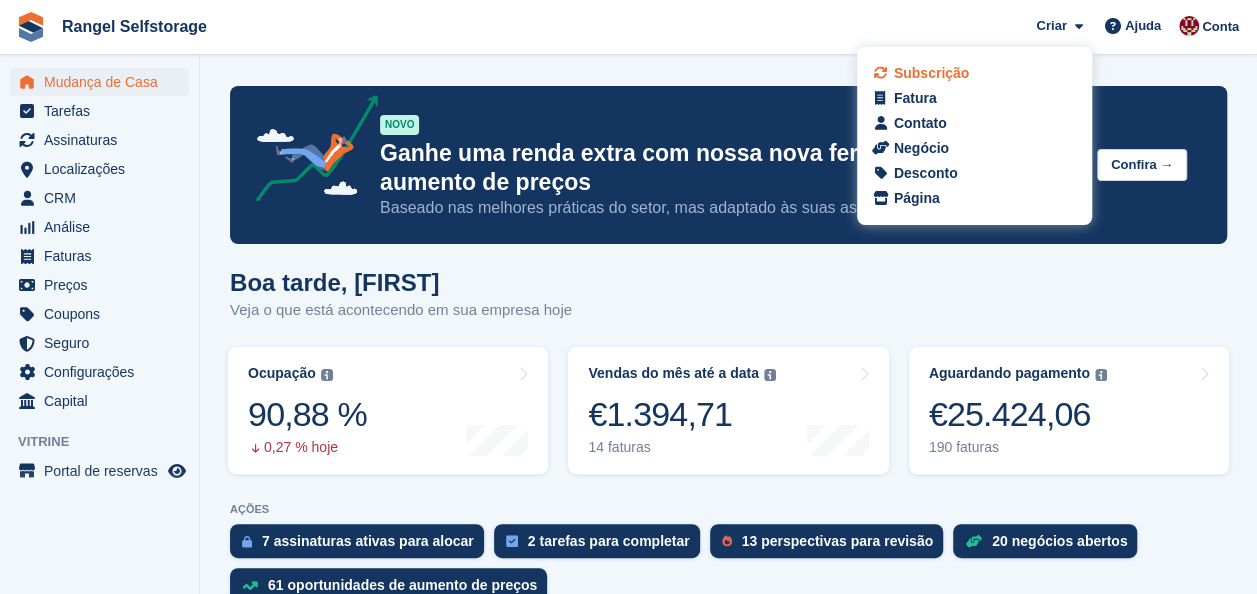 click on "Subscrição" at bounding box center (931, 73) 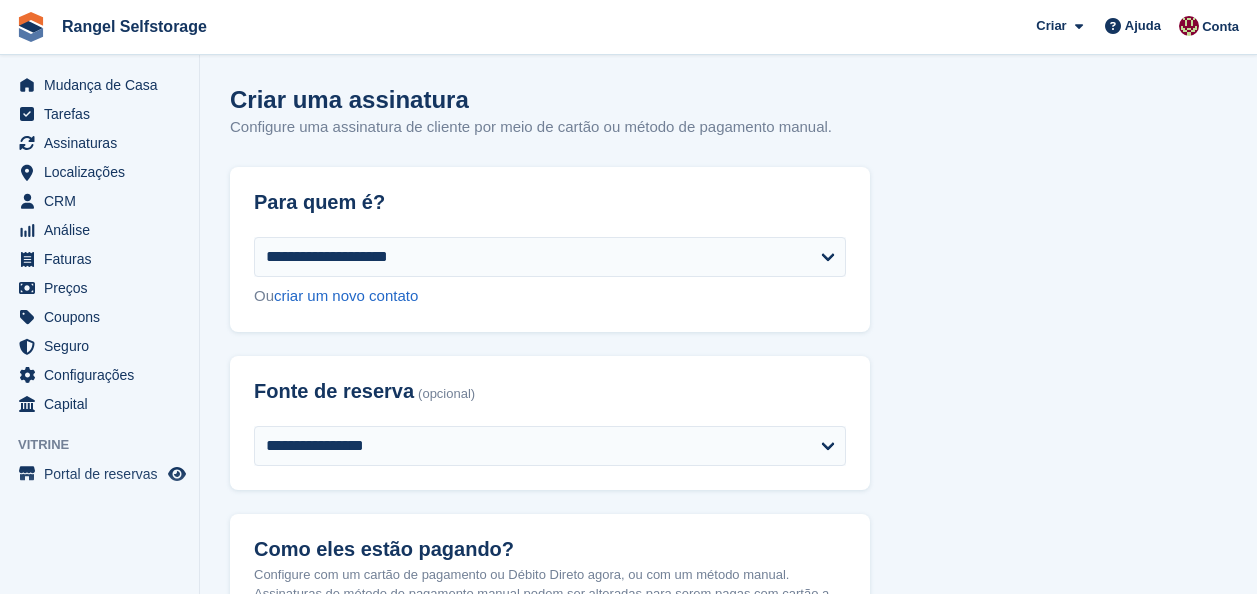scroll, scrollTop: 0, scrollLeft: 0, axis: both 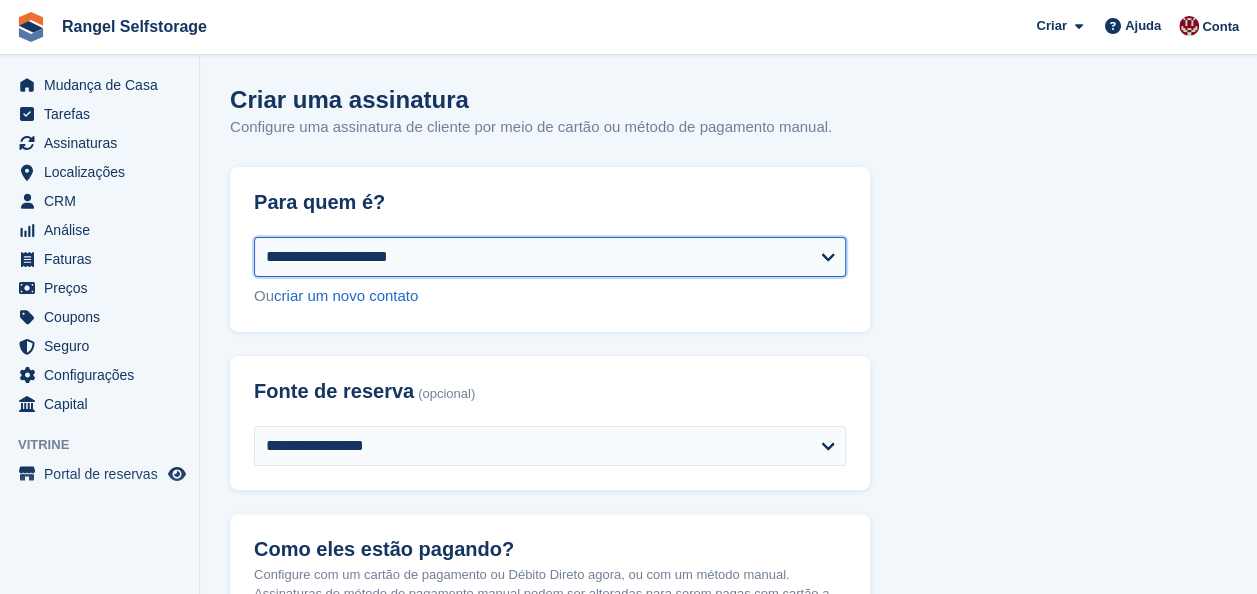 click on "**********" at bounding box center (550, 257) 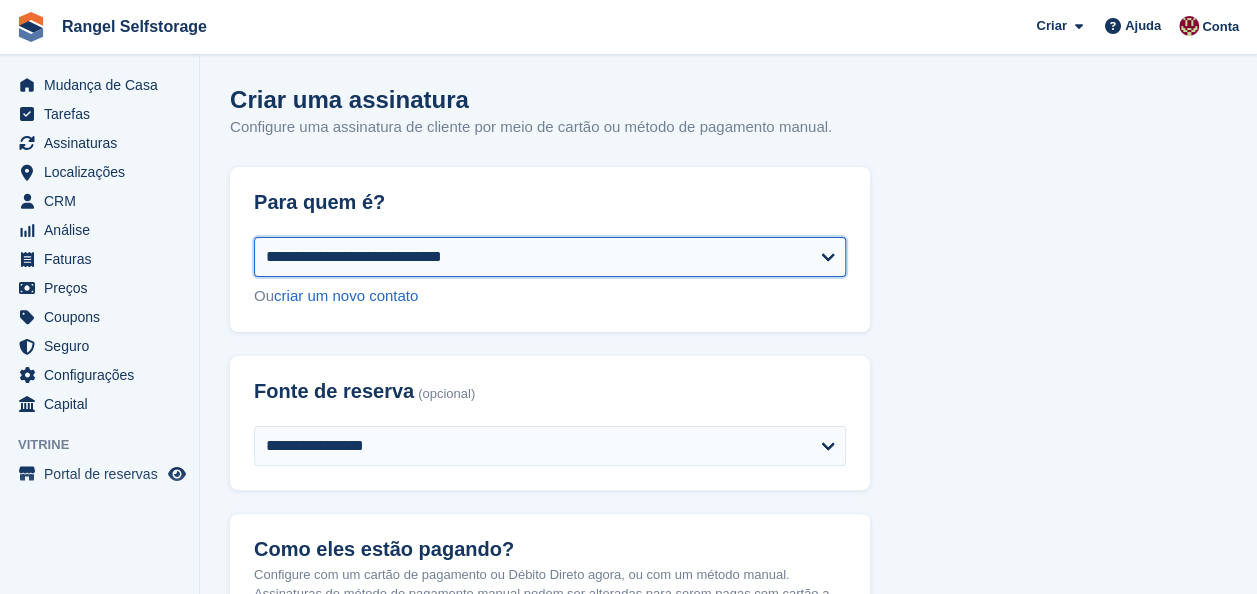 click on "**********" at bounding box center [550, 257] 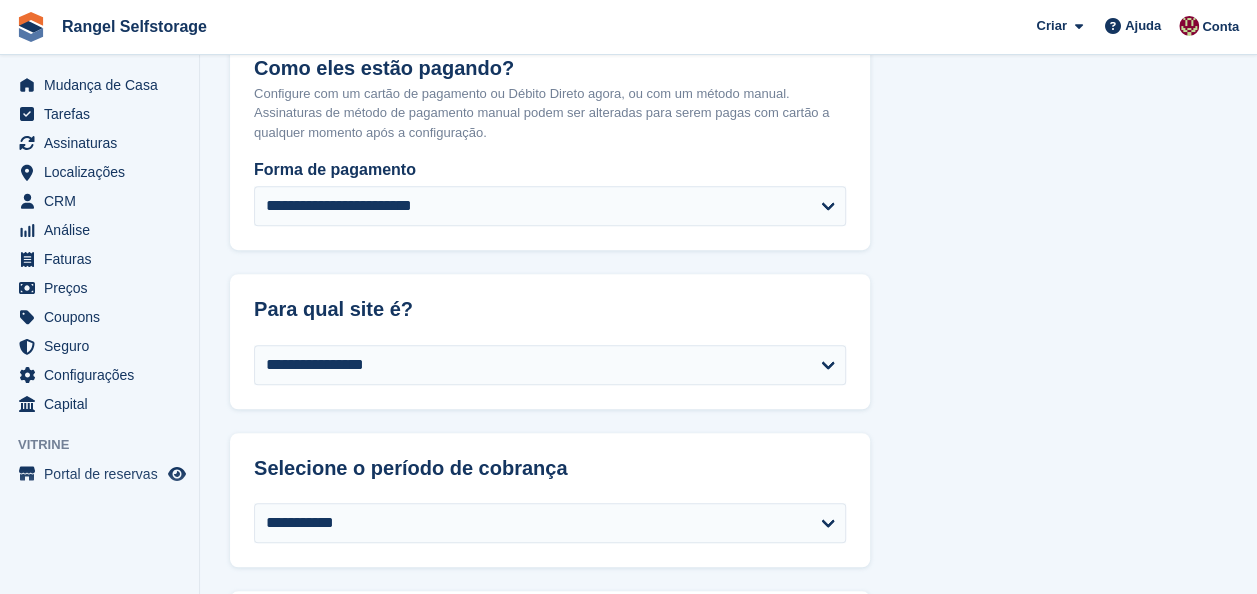 scroll, scrollTop: 500, scrollLeft: 0, axis: vertical 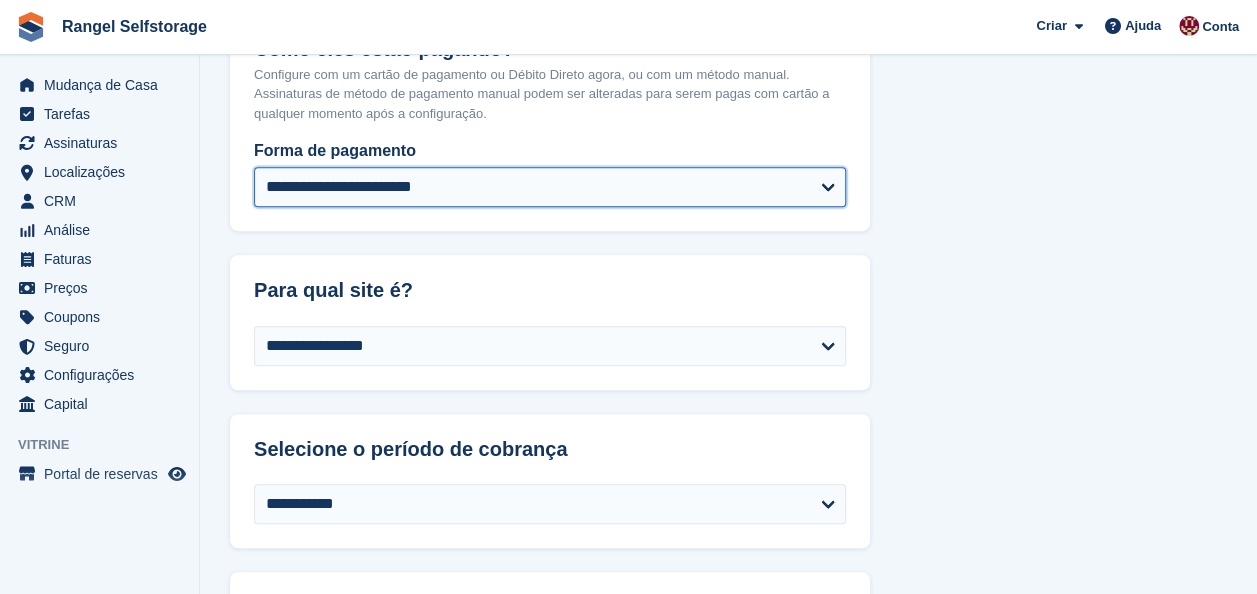click on "**********" at bounding box center [550, 187] 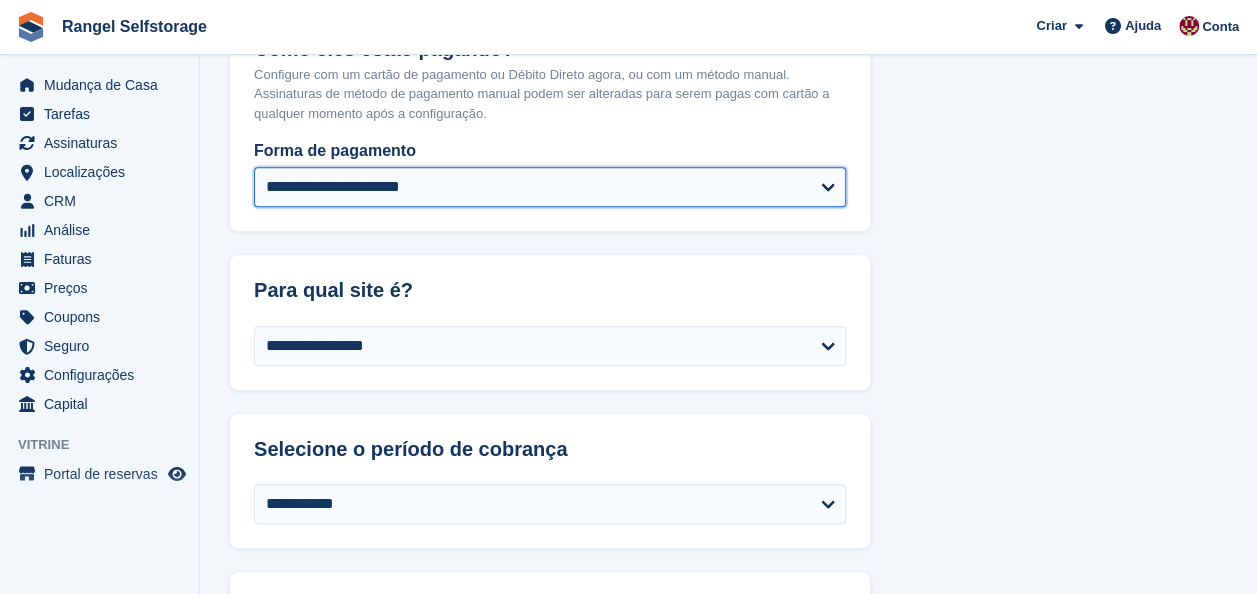 click on "**********" at bounding box center [550, 187] 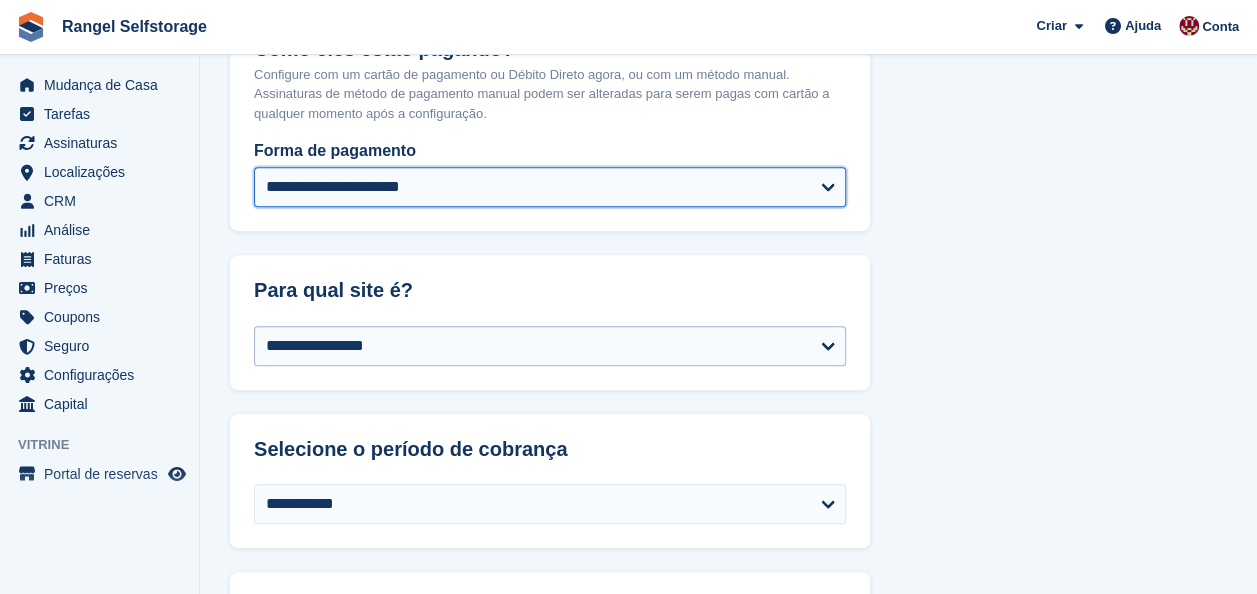 scroll, scrollTop: 1140, scrollLeft: 0, axis: vertical 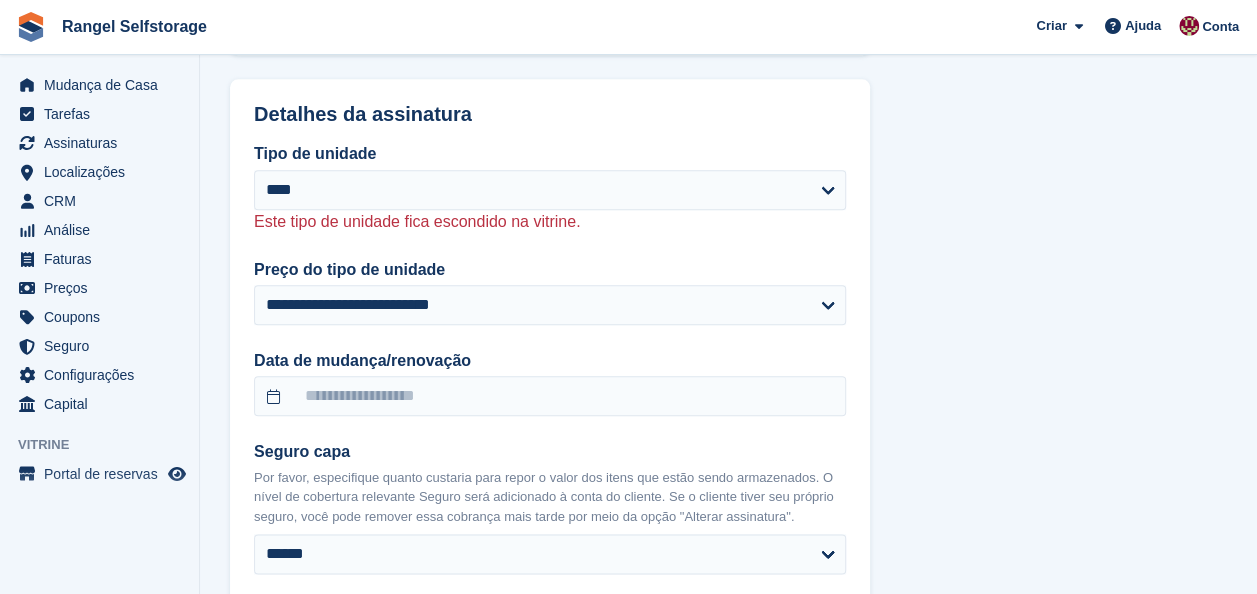 select on "*****" 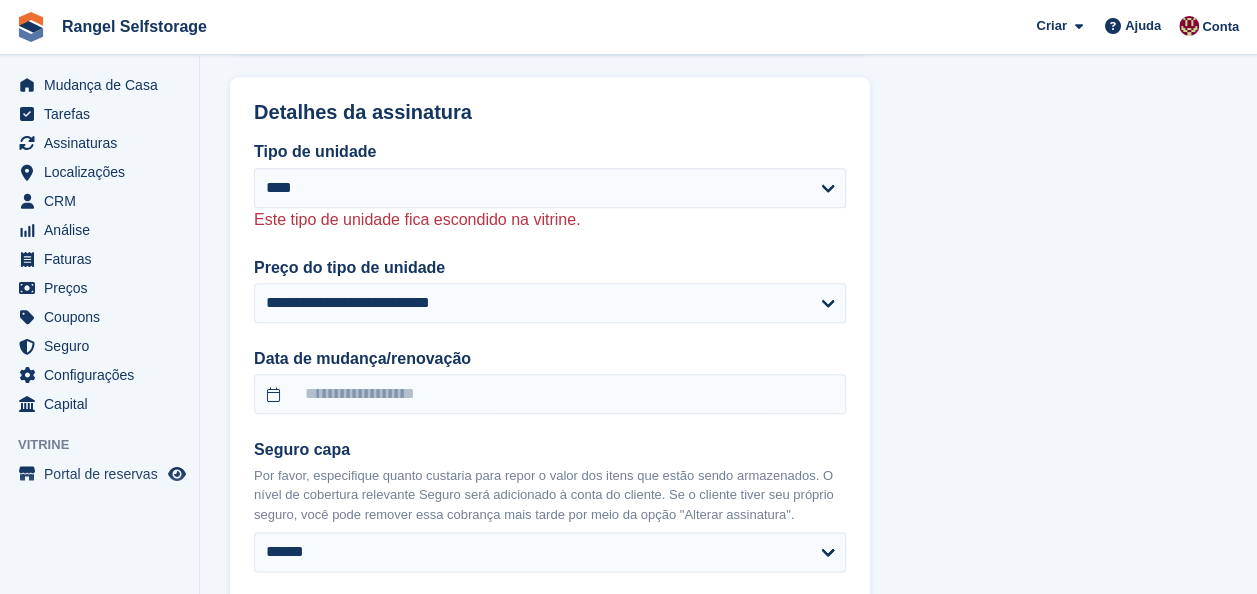 select on "*" 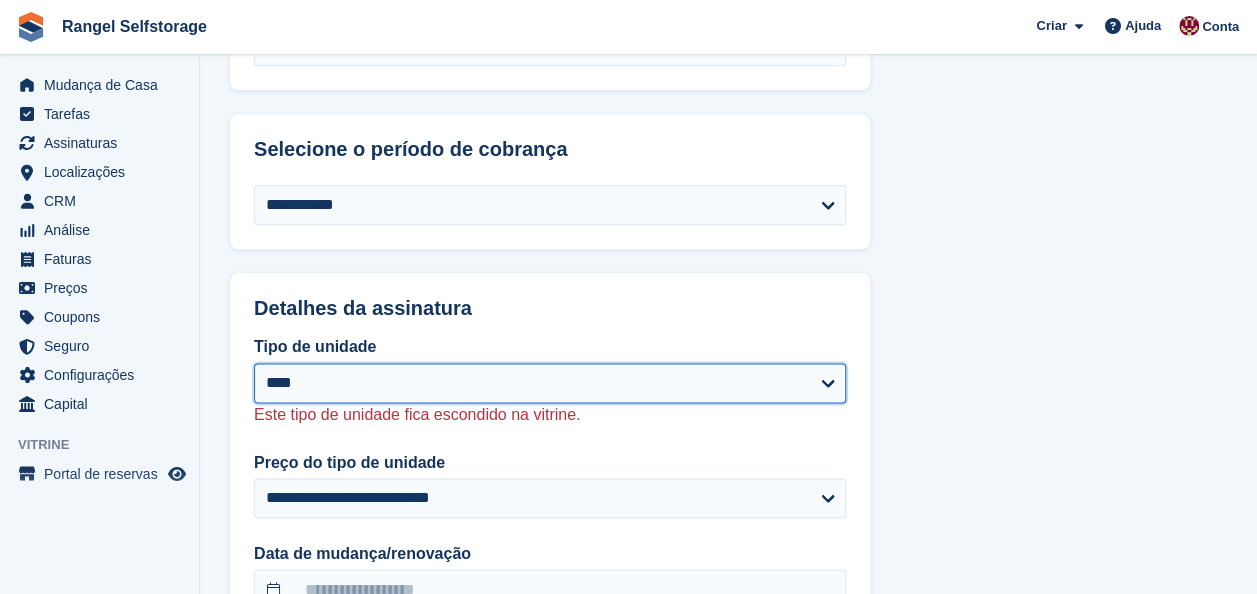 click on "****
****
******
****
******
****
****
****
****
****
****
*****
*****
*****
*****
*****
*****" at bounding box center [550, 383] 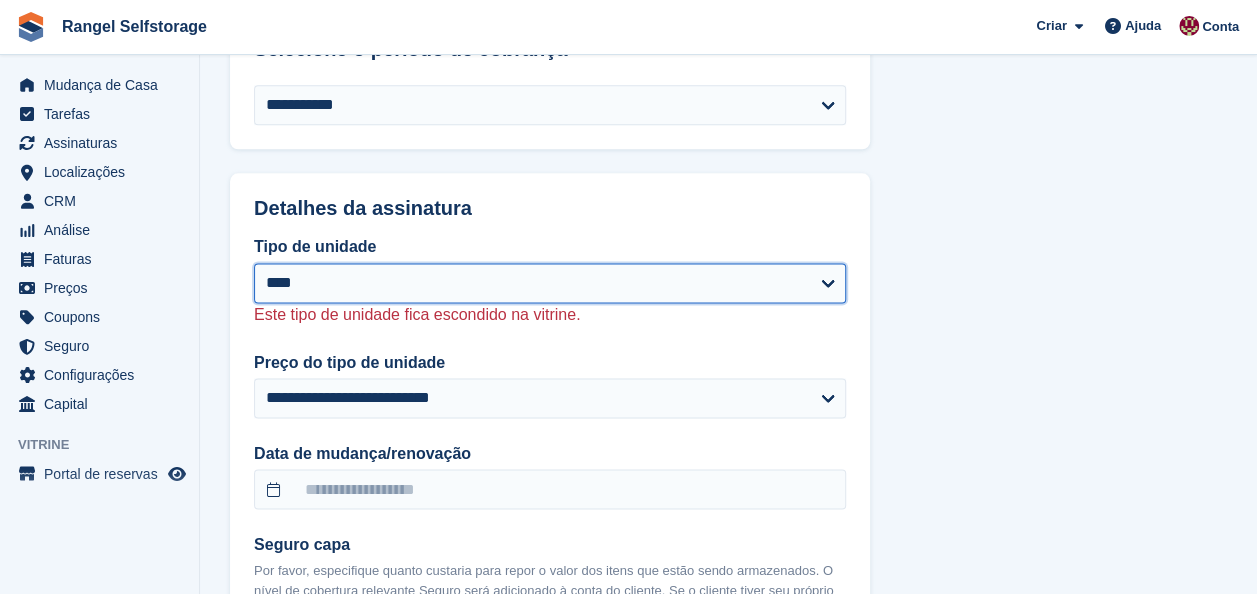 select on "*****" 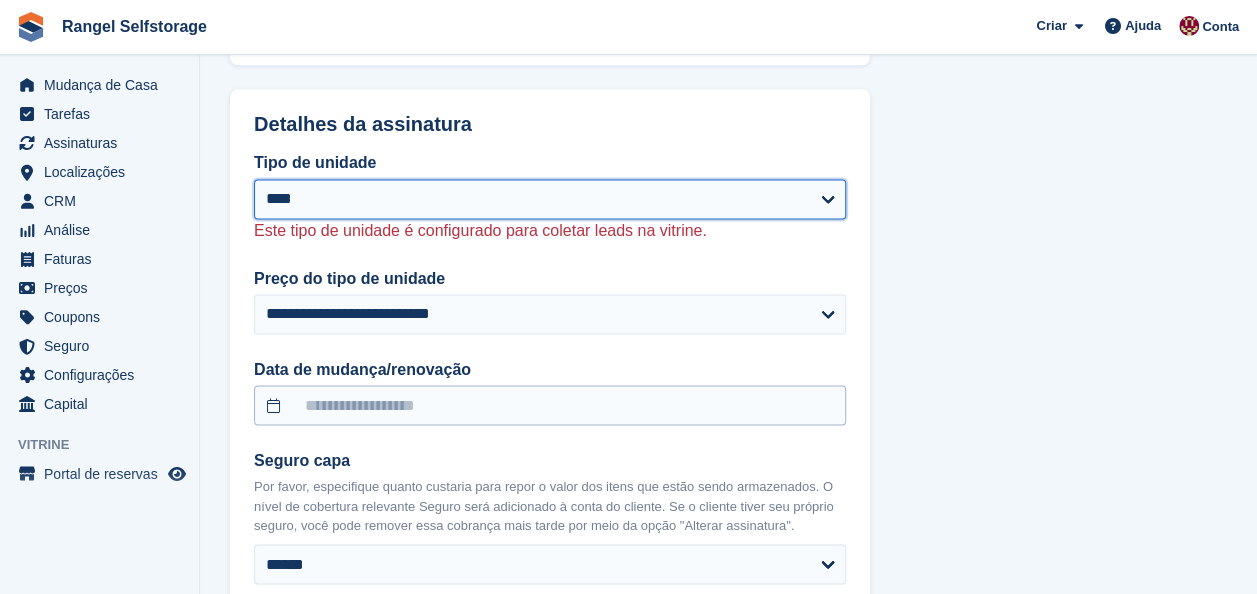scroll, scrollTop: 1440, scrollLeft: 0, axis: vertical 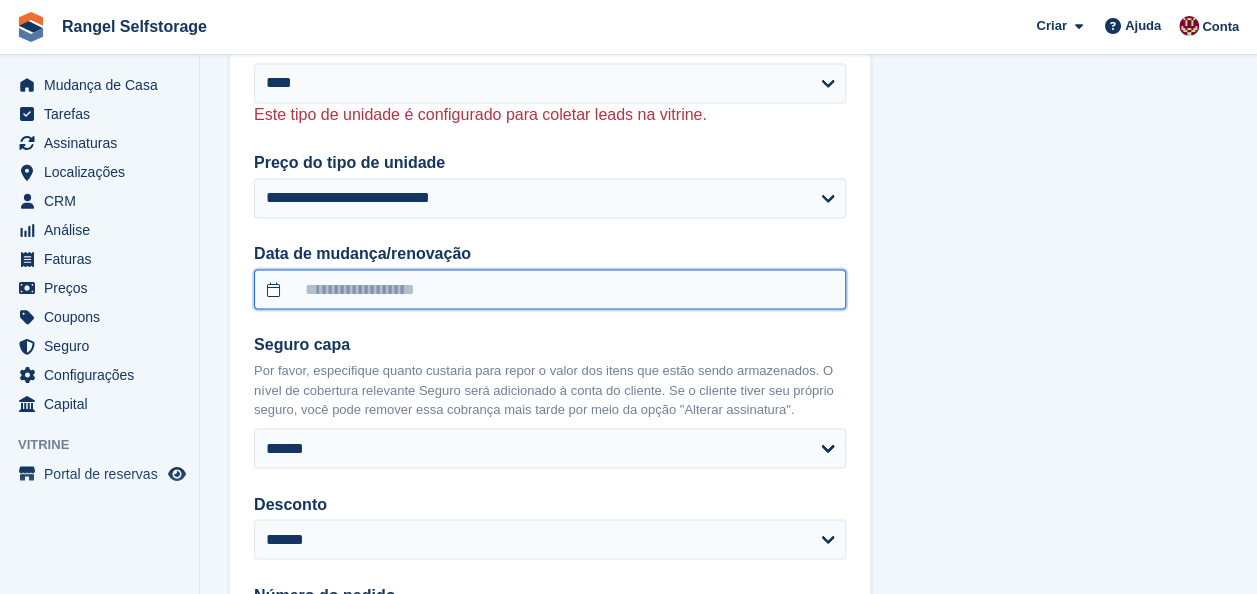 click at bounding box center (550, 289) 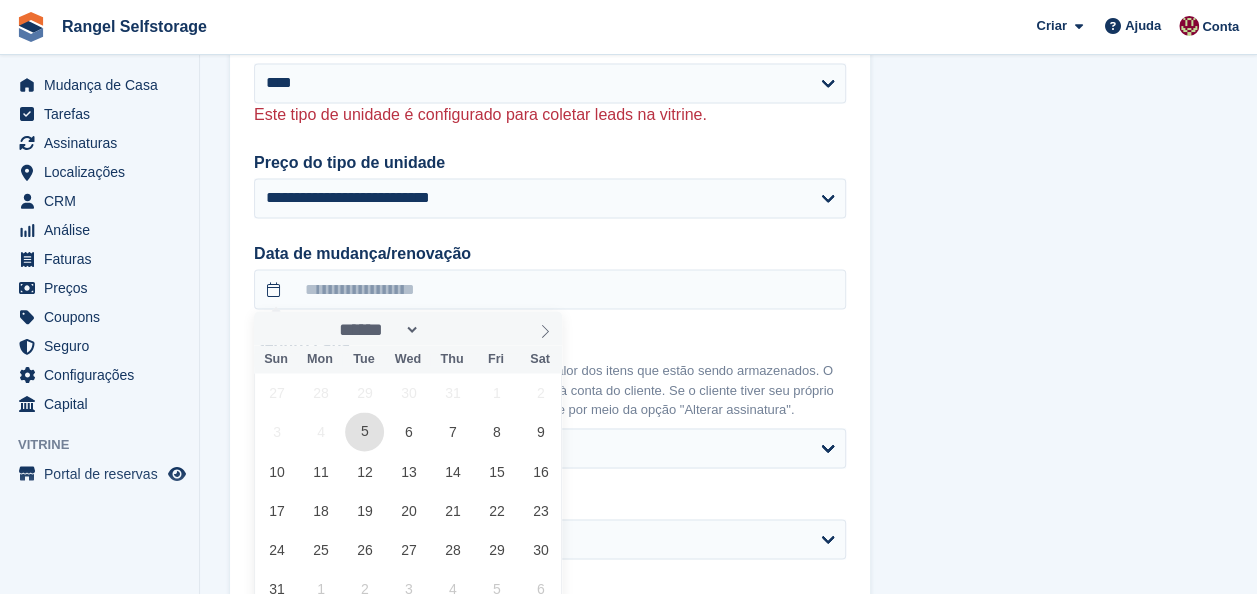 click on "5" at bounding box center (364, 431) 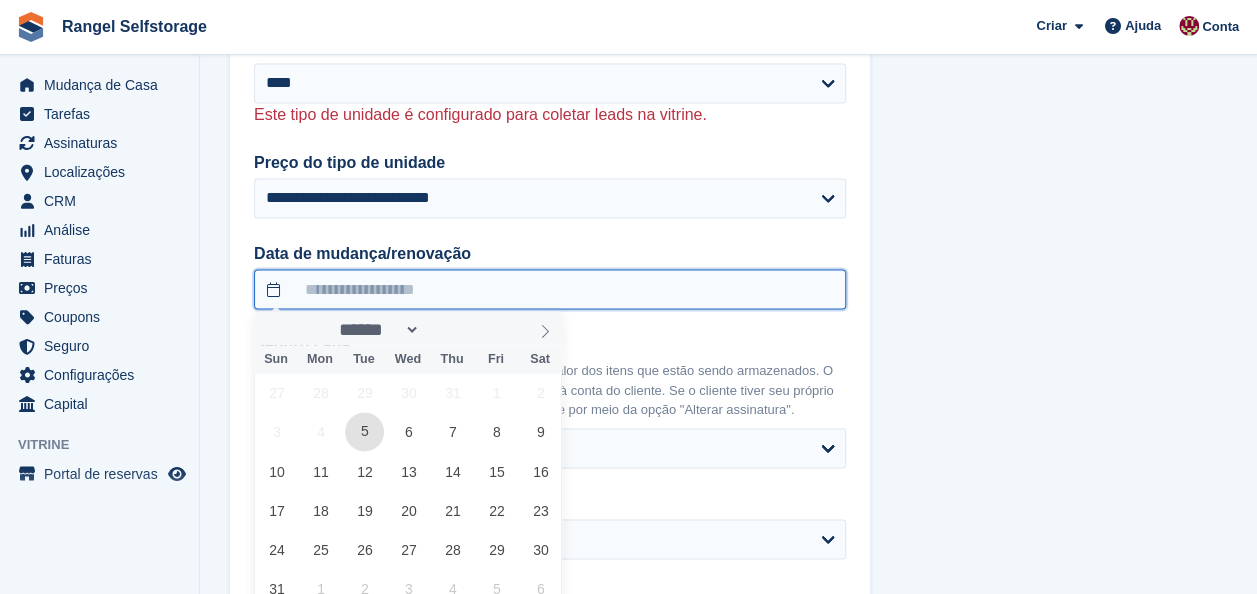 type on "**********" 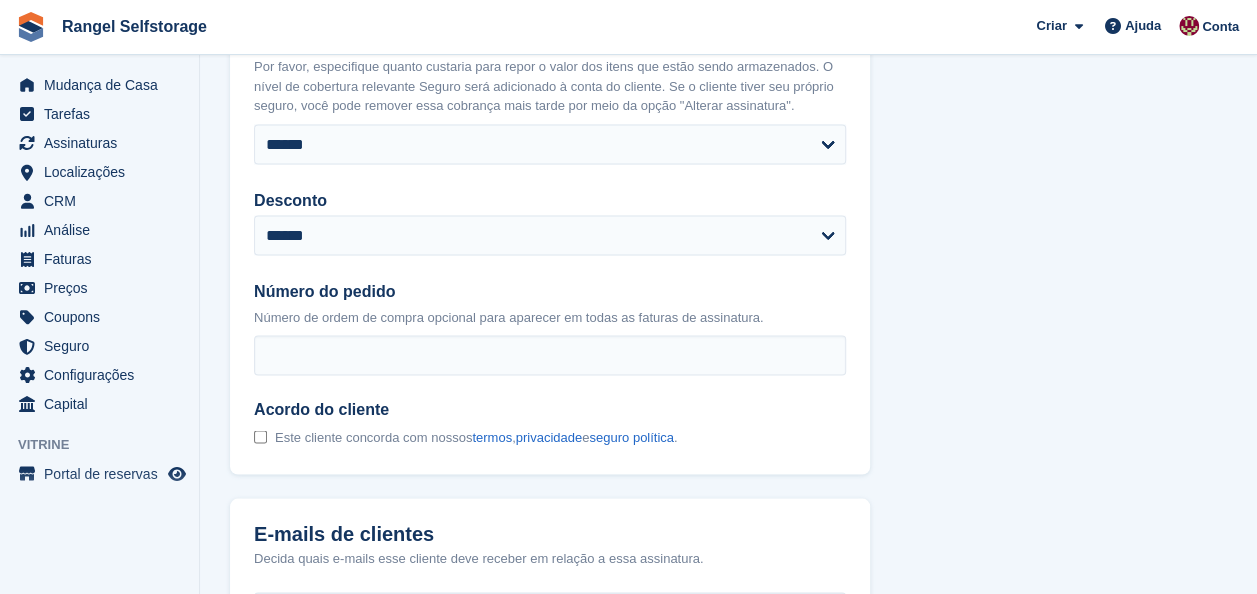scroll, scrollTop: 1840, scrollLeft: 0, axis: vertical 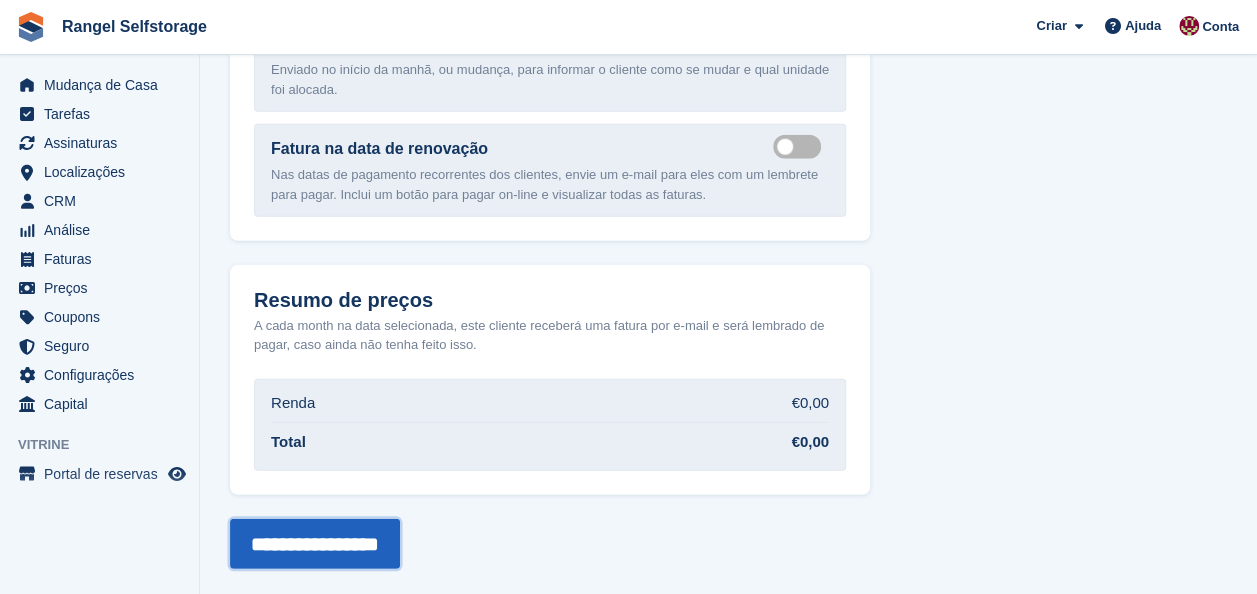 click on "**********" at bounding box center (315, 544) 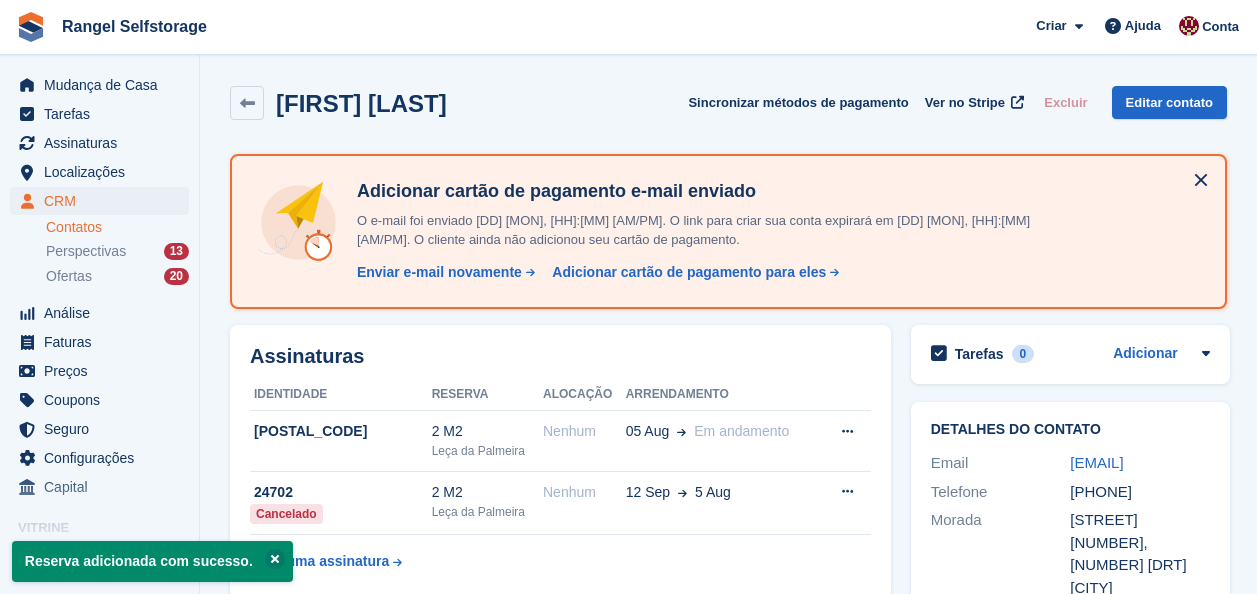 scroll, scrollTop: 0, scrollLeft: 0, axis: both 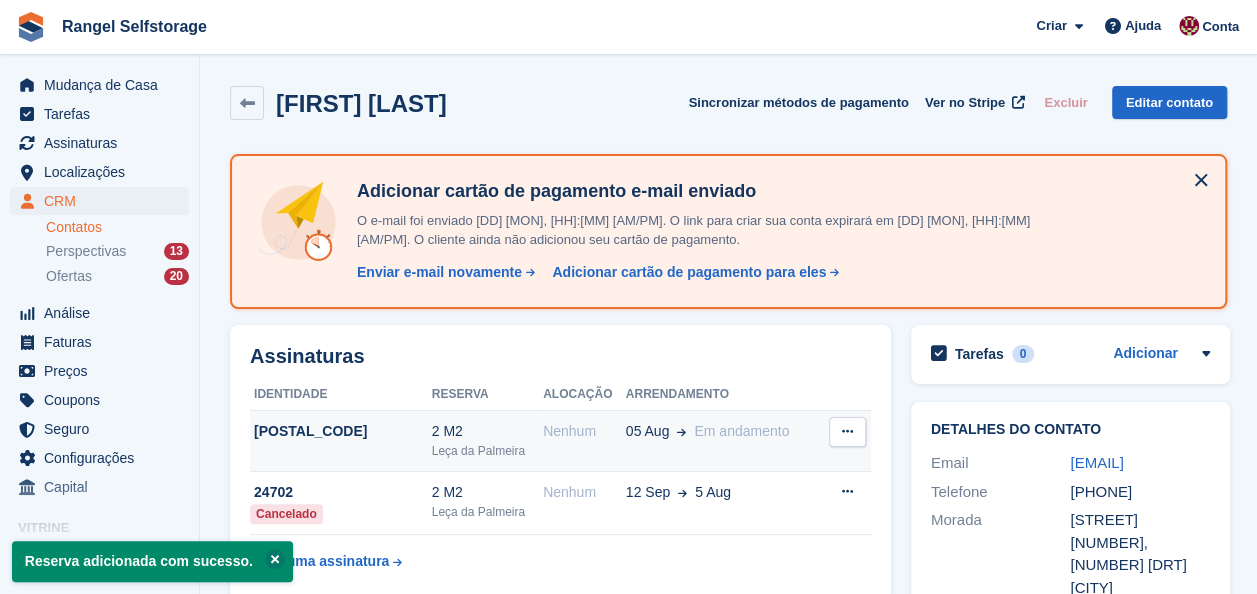 click at bounding box center [847, 431] 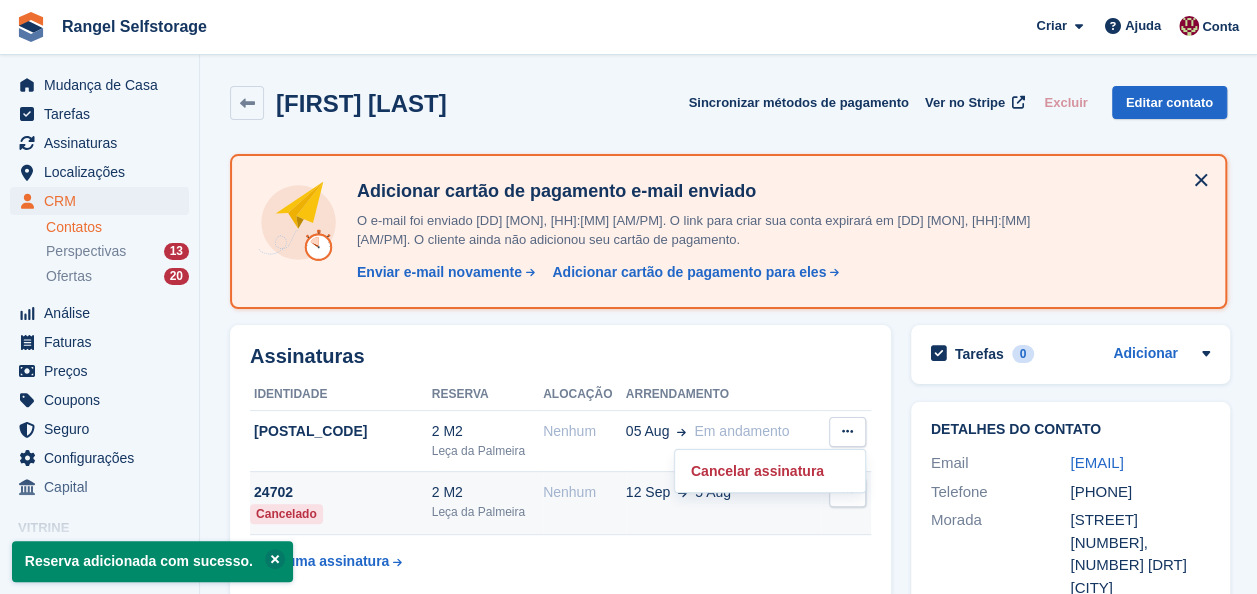 click on "Nenhum" at bounding box center (584, 503) 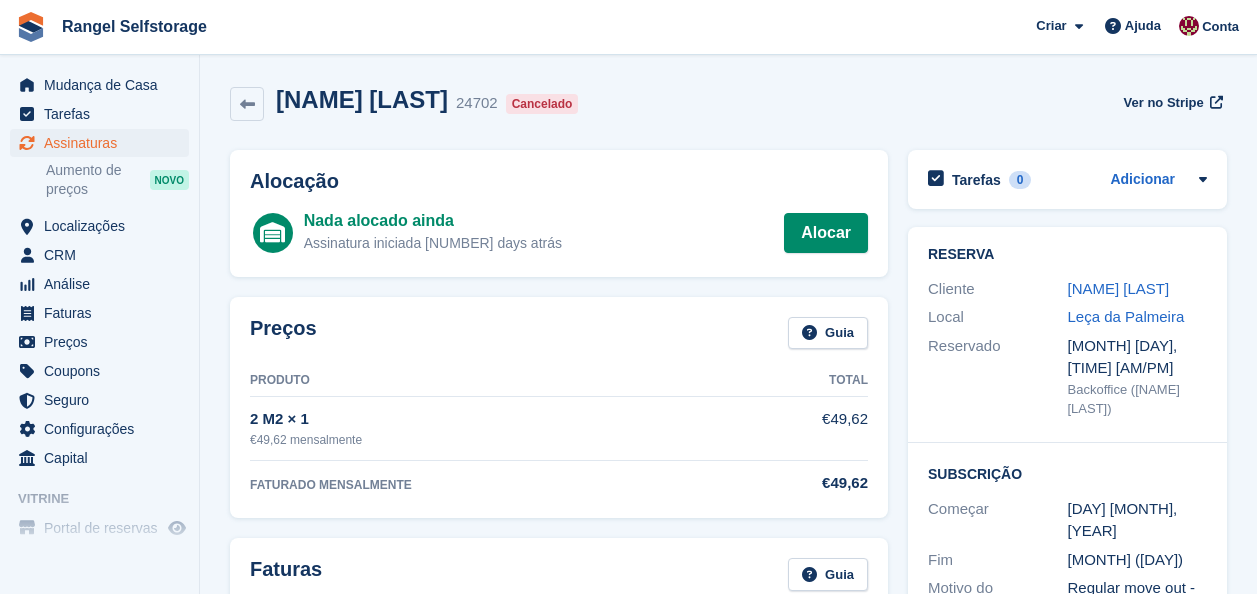 scroll, scrollTop: 0, scrollLeft: 0, axis: both 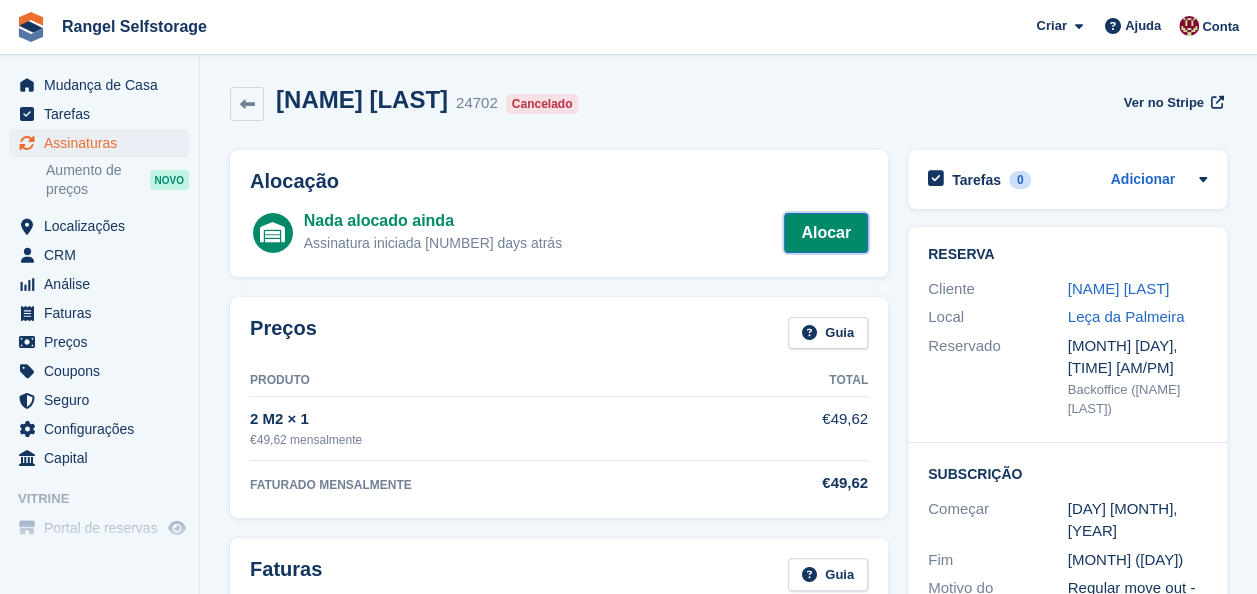 click on "Alocar" at bounding box center [826, 233] 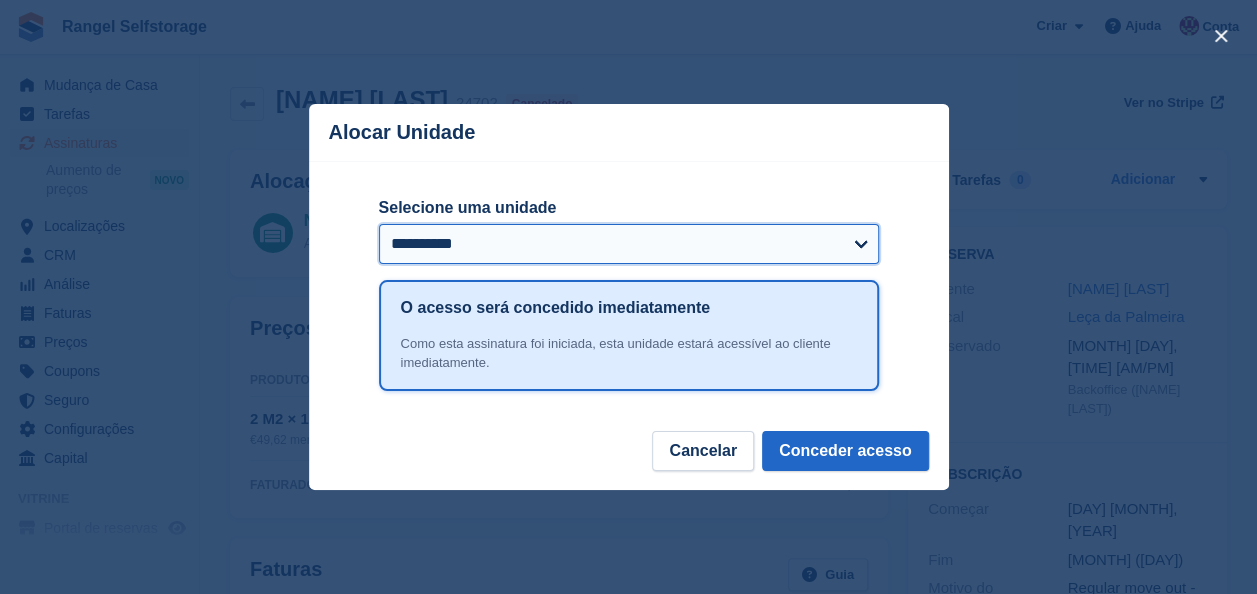 click on "**********" at bounding box center (629, 244) 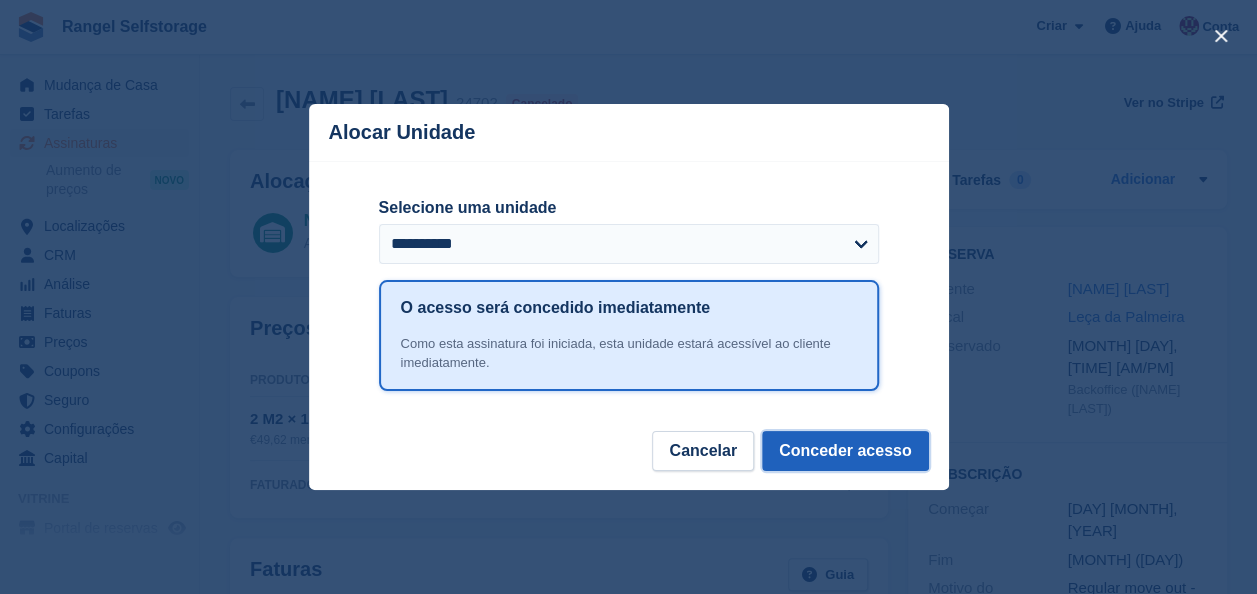 click on "Conceder acesso" at bounding box center [845, 451] 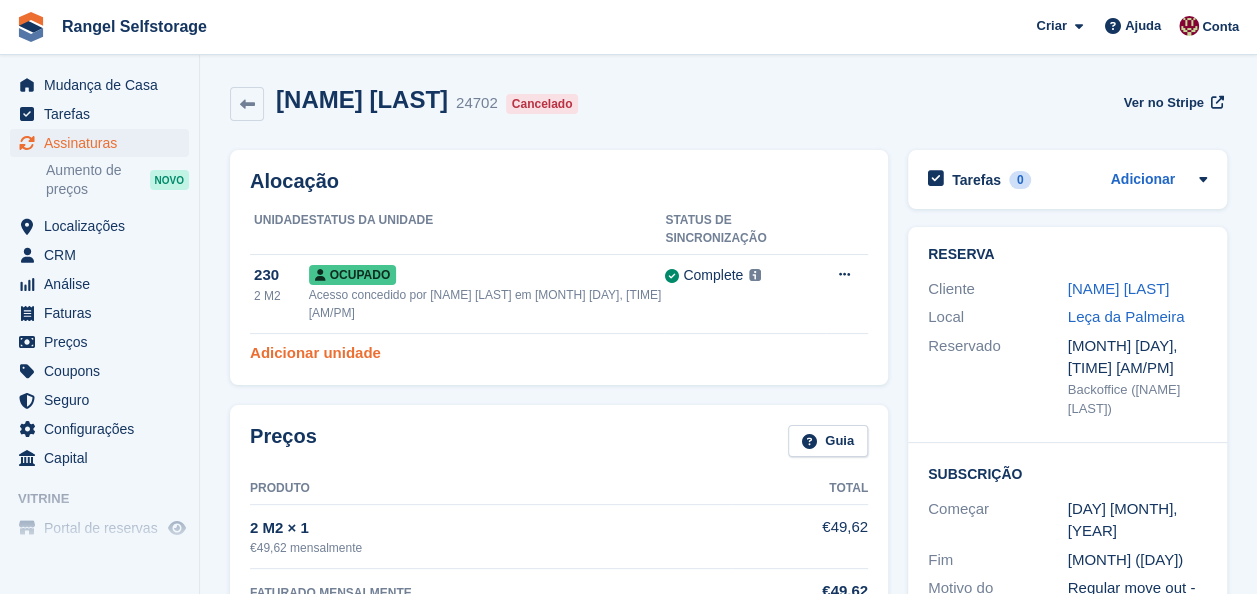 click on "Adicionar unidade" at bounding box center (315, 353) 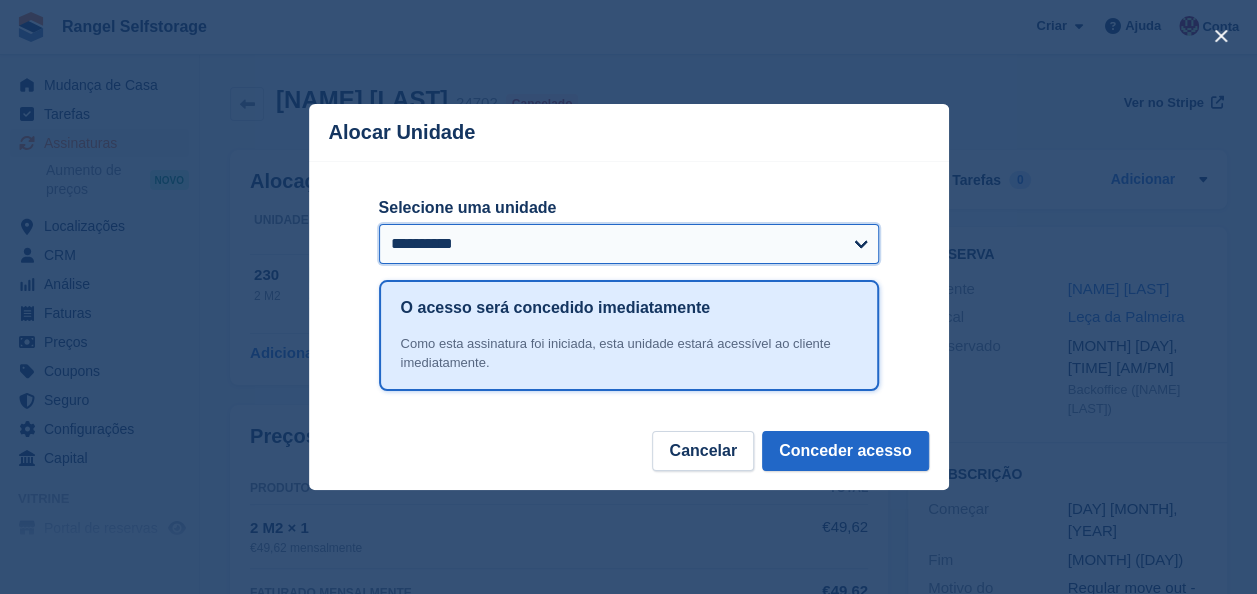 click on "**********" at bounding box center [629, 244] 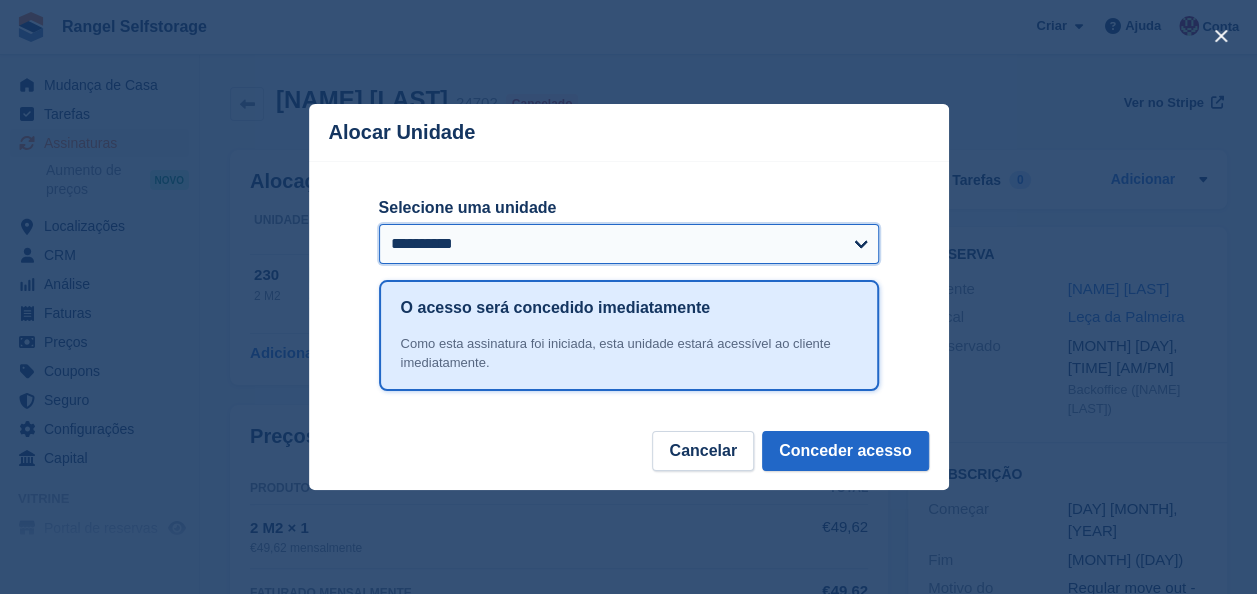 select on "*****" 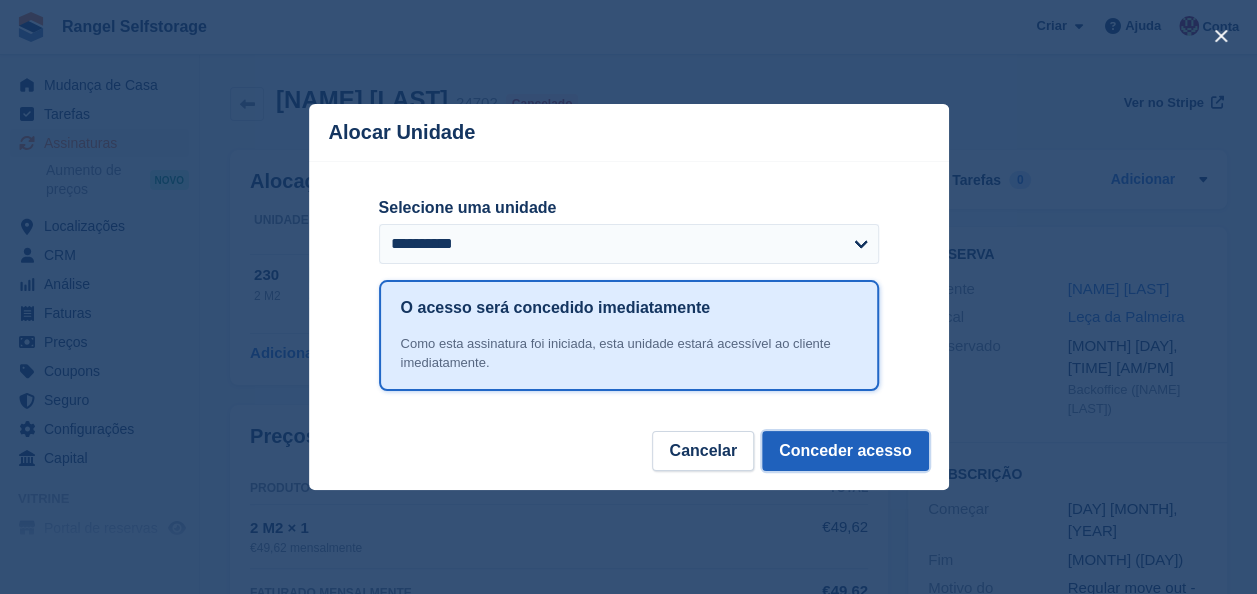 click on "Conceder acesso" at bounding box center (845, 451) 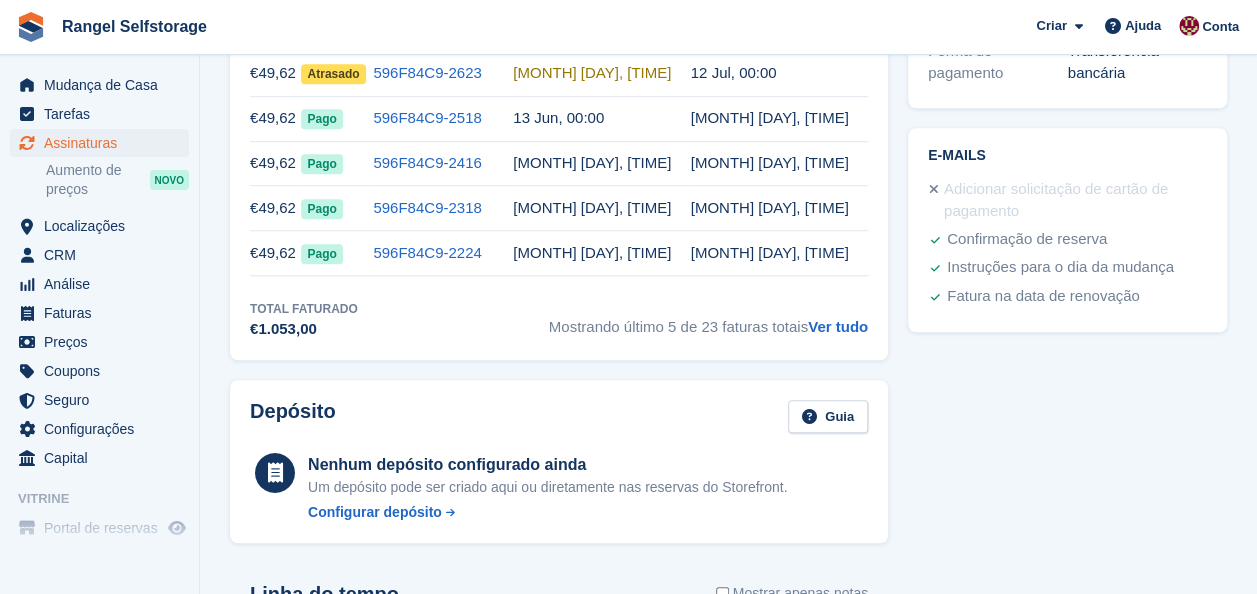 scroll, scrollTop: 800, scrollLeft: 0, axis: vertical 